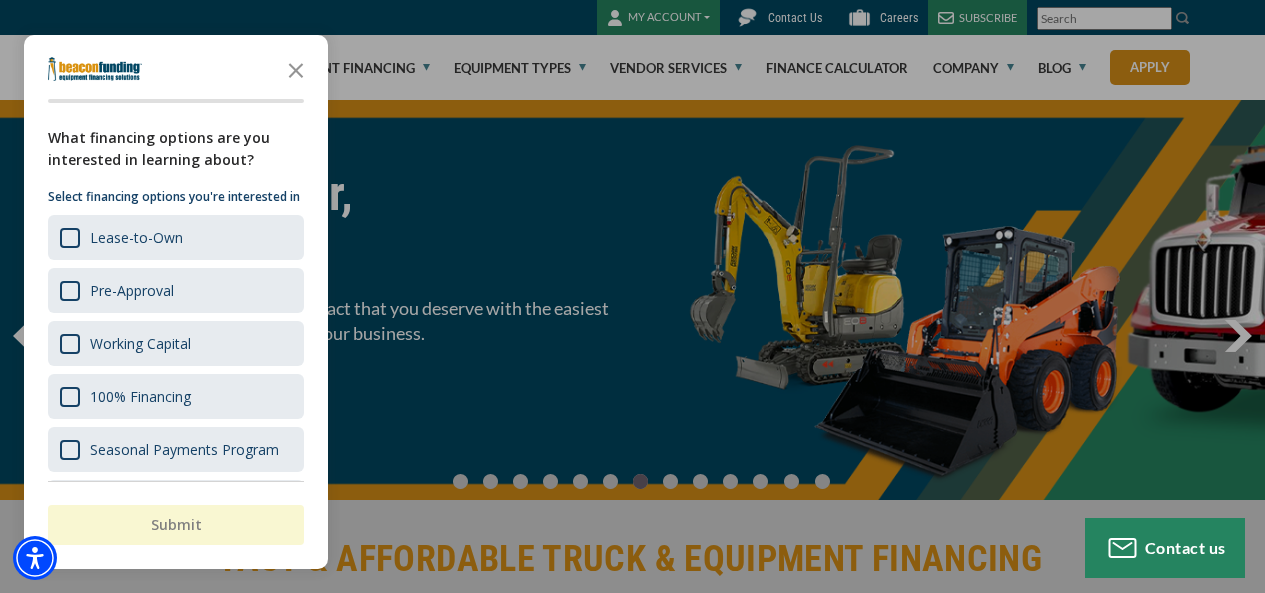 scroll, scrollTop: 0, scrollLeft: 0, axis: both 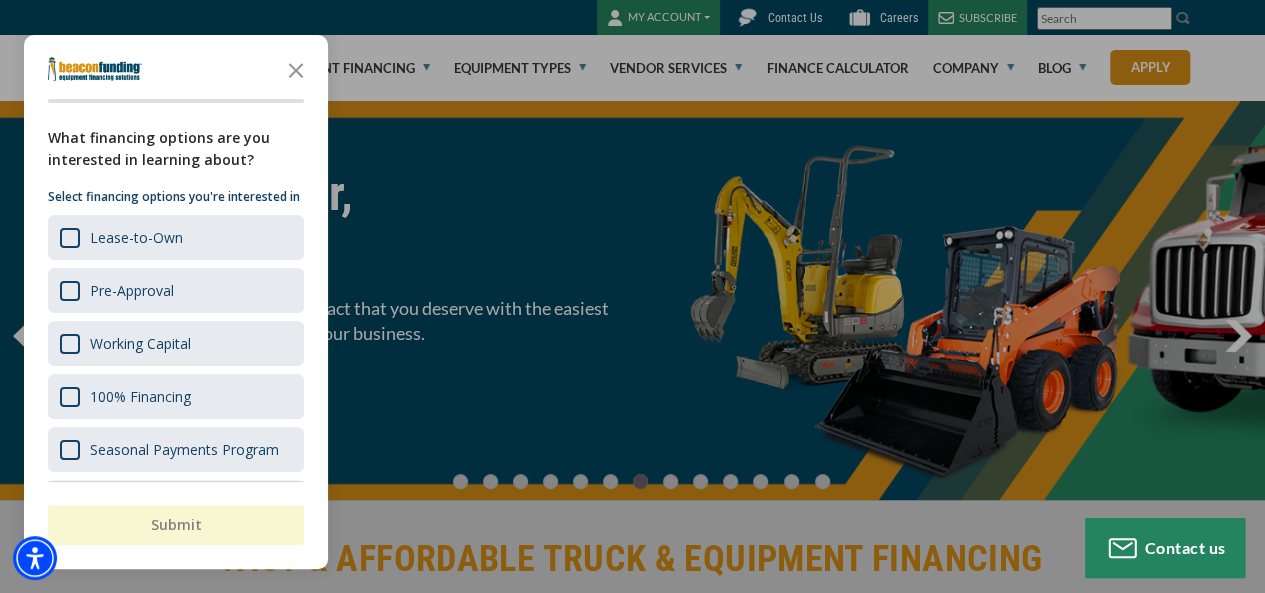 click 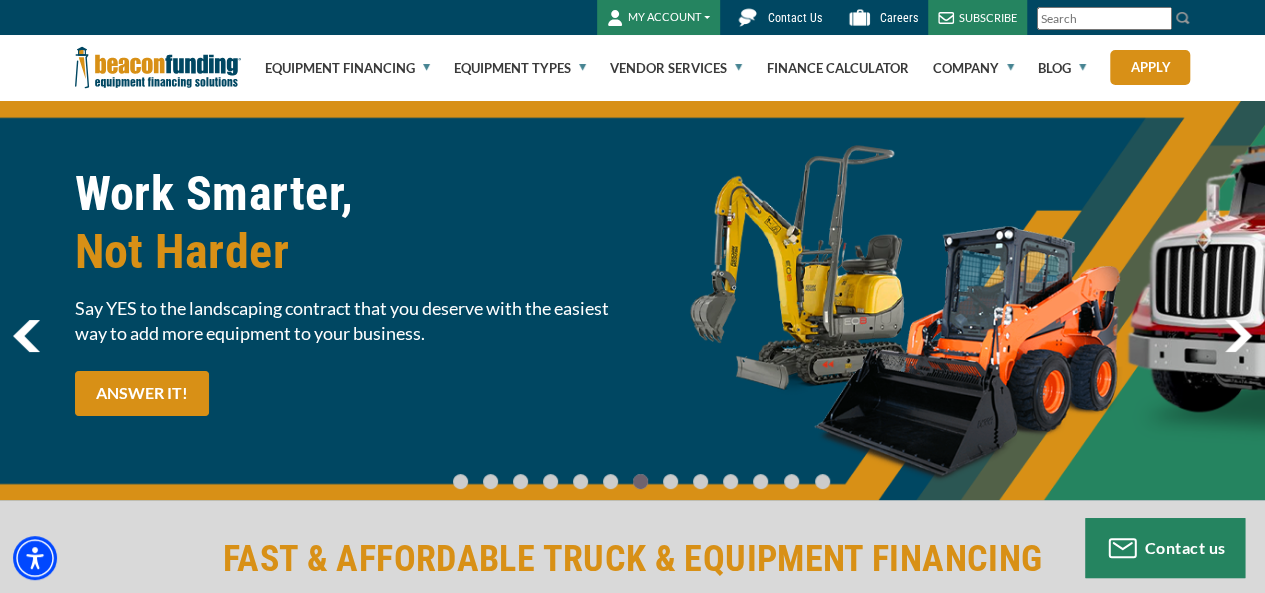 click on "Contact Us" at bounding box center (795, 18) 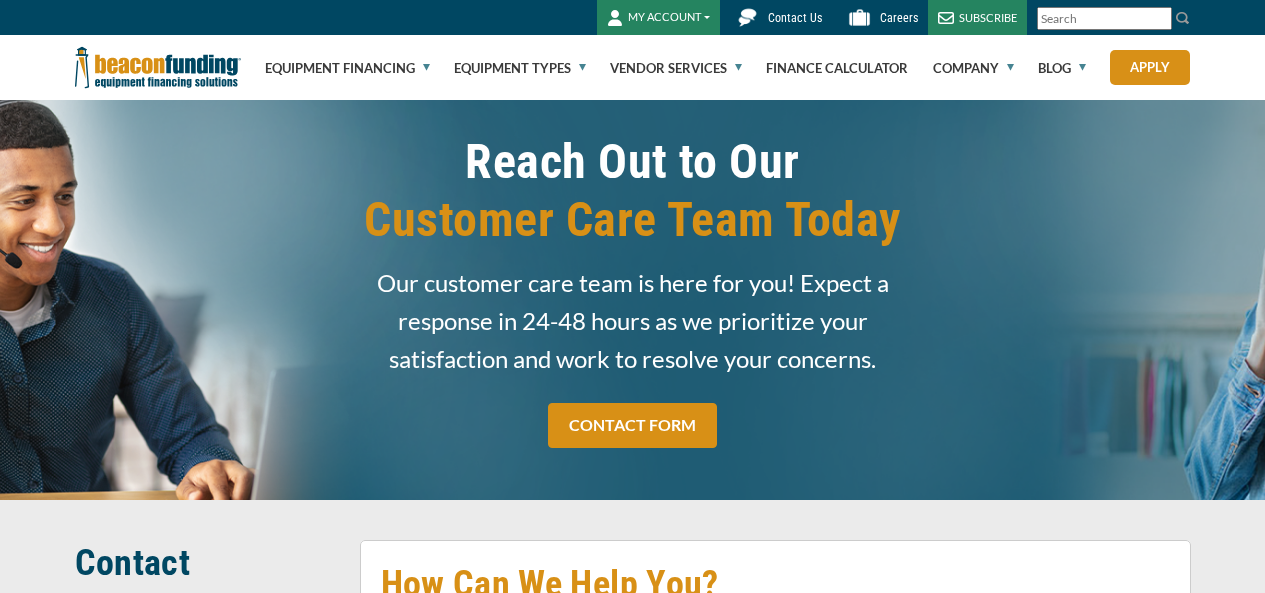 scroll, scrollTop: 0, scrollLeft: 0, axis: both 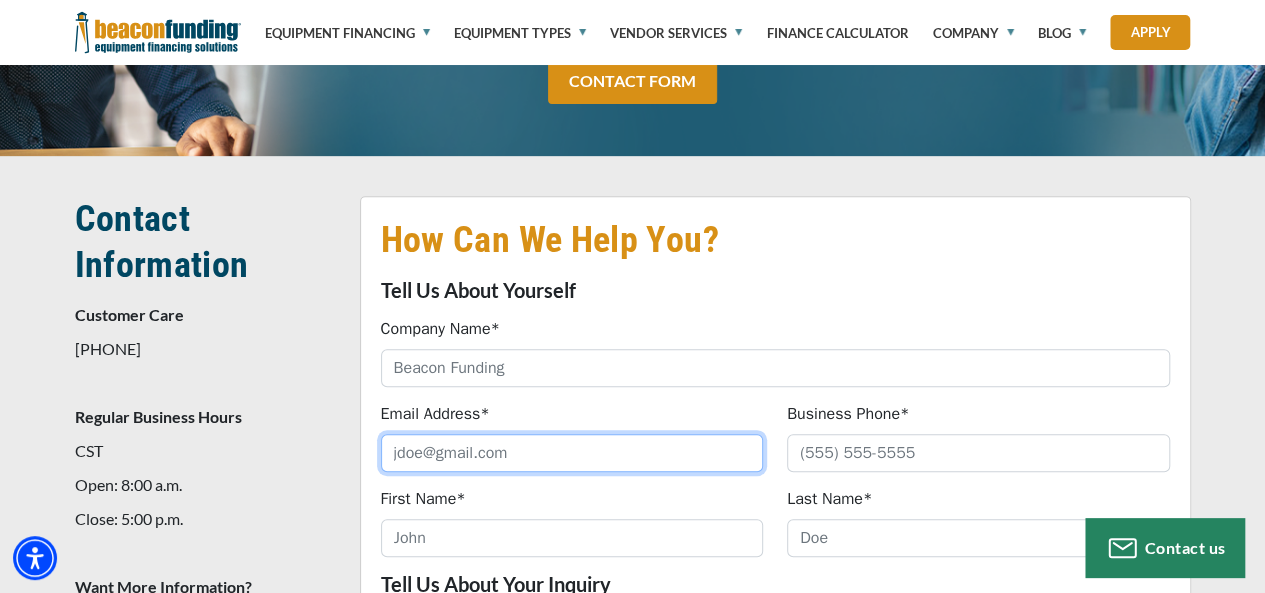 click on "Email Address*" at bounding box center (572, 453) 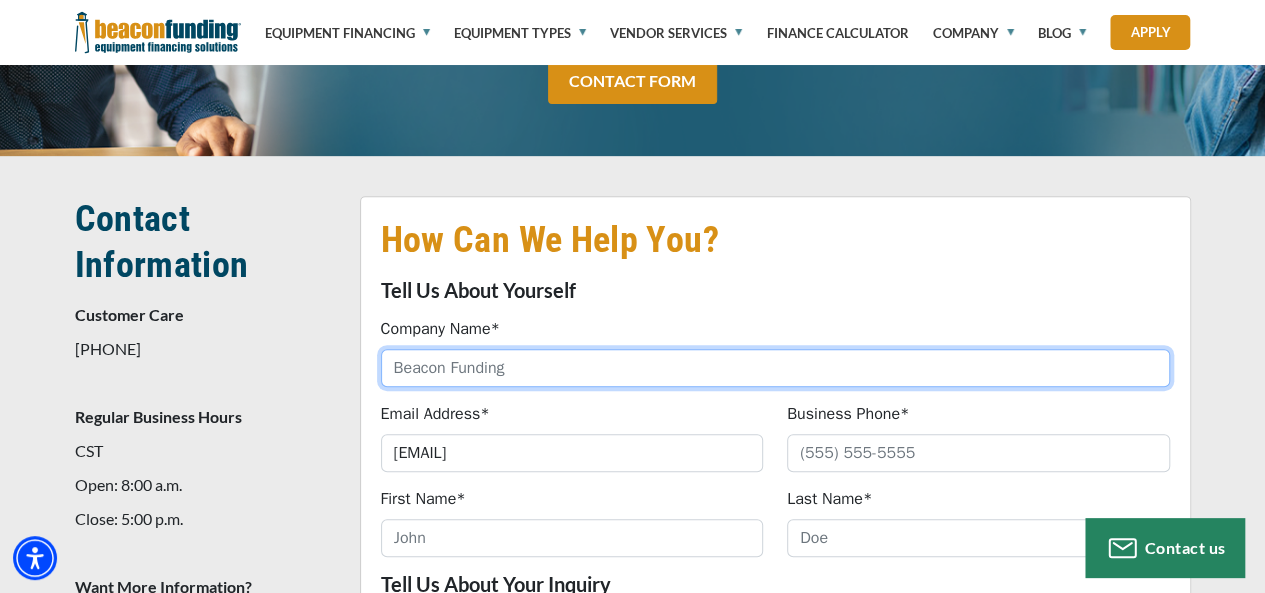 type on "CoveredHart Distributors Inc" 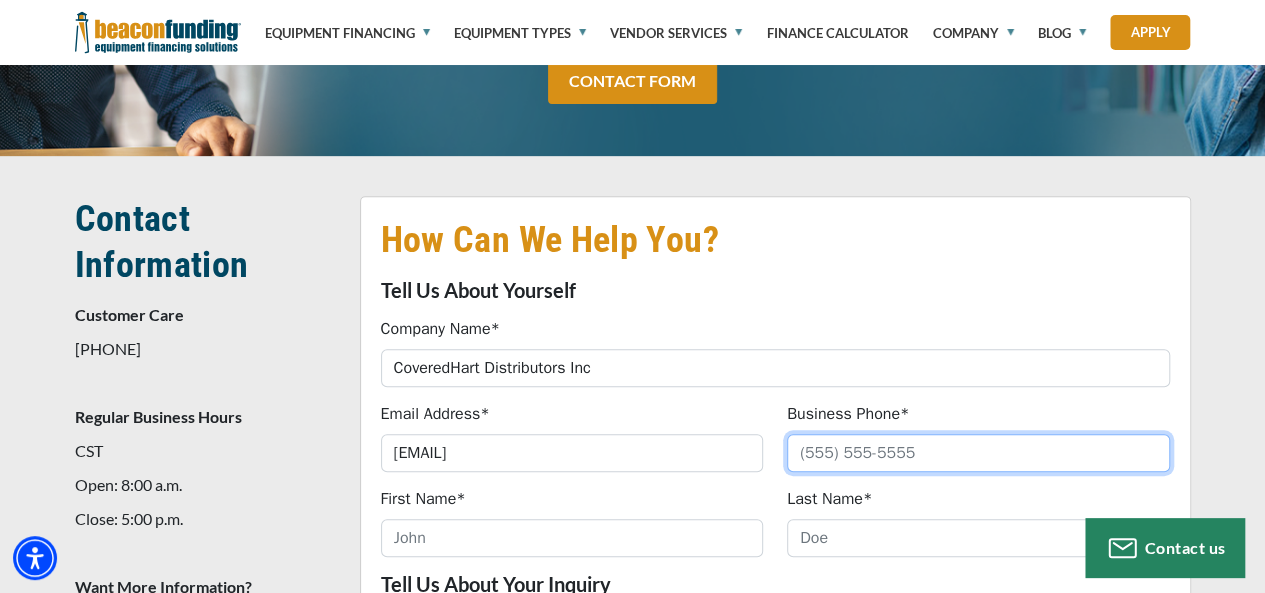 type on "2105003687" 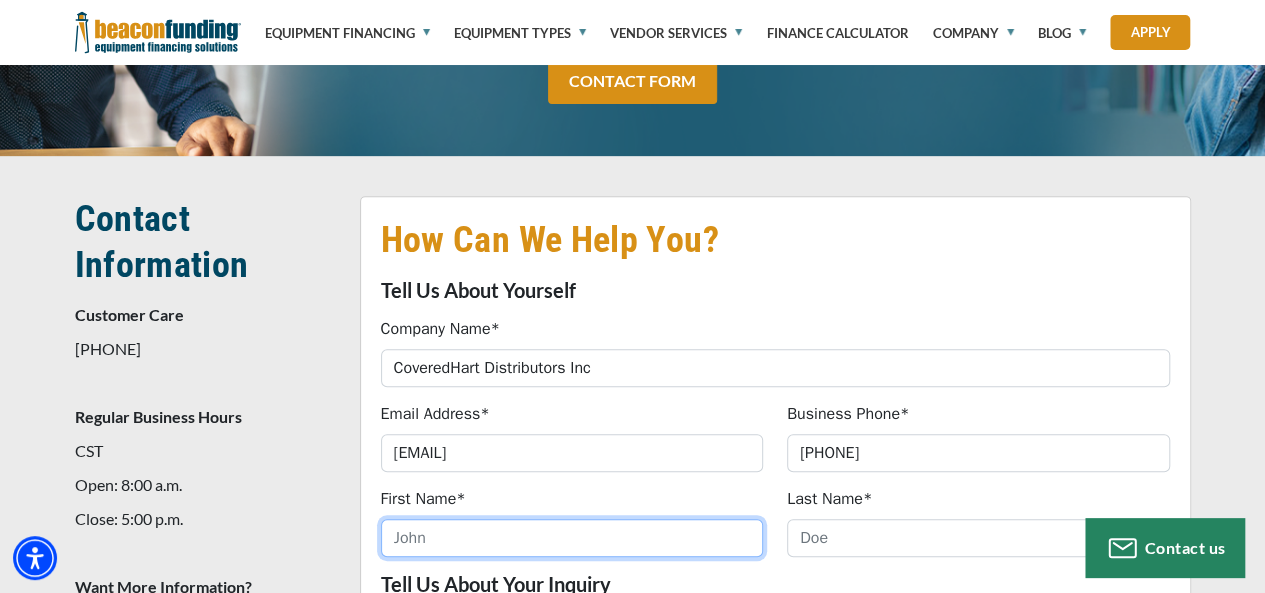 type on "Scarlett" 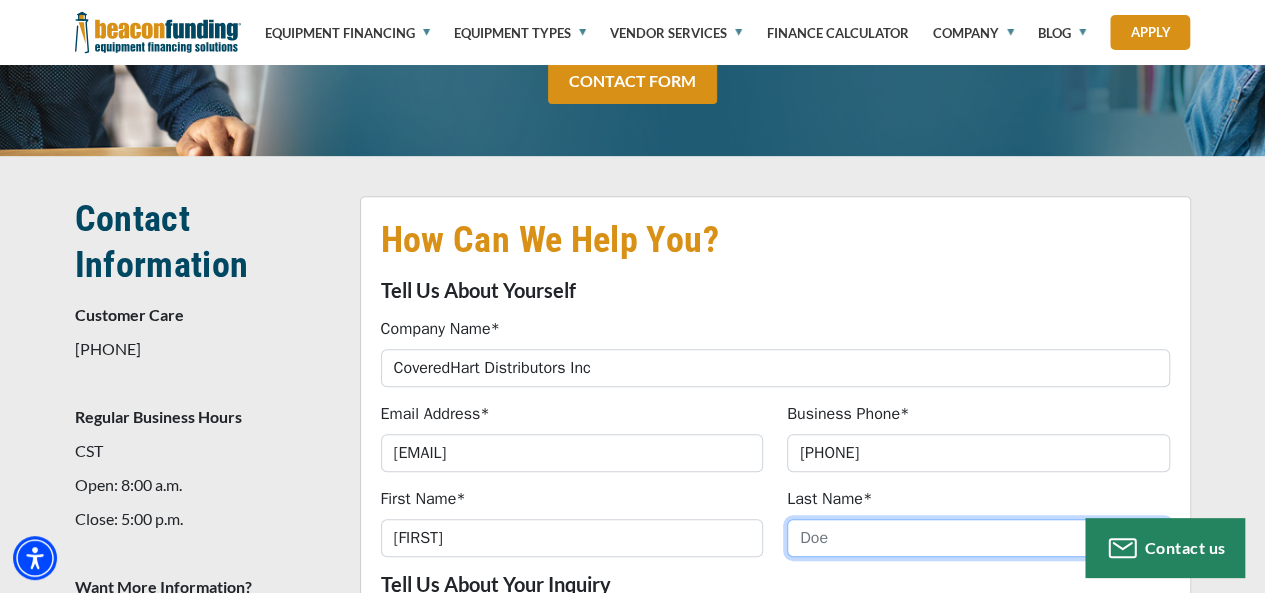 type on "Lachlan" 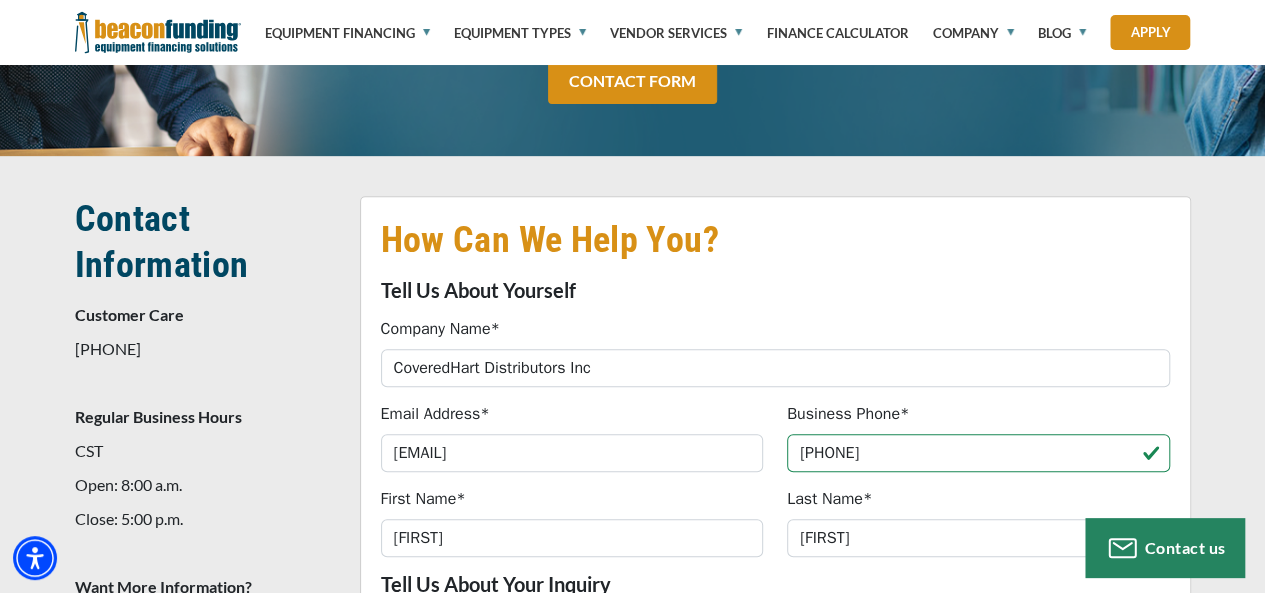 type on "(210) 500-3687" 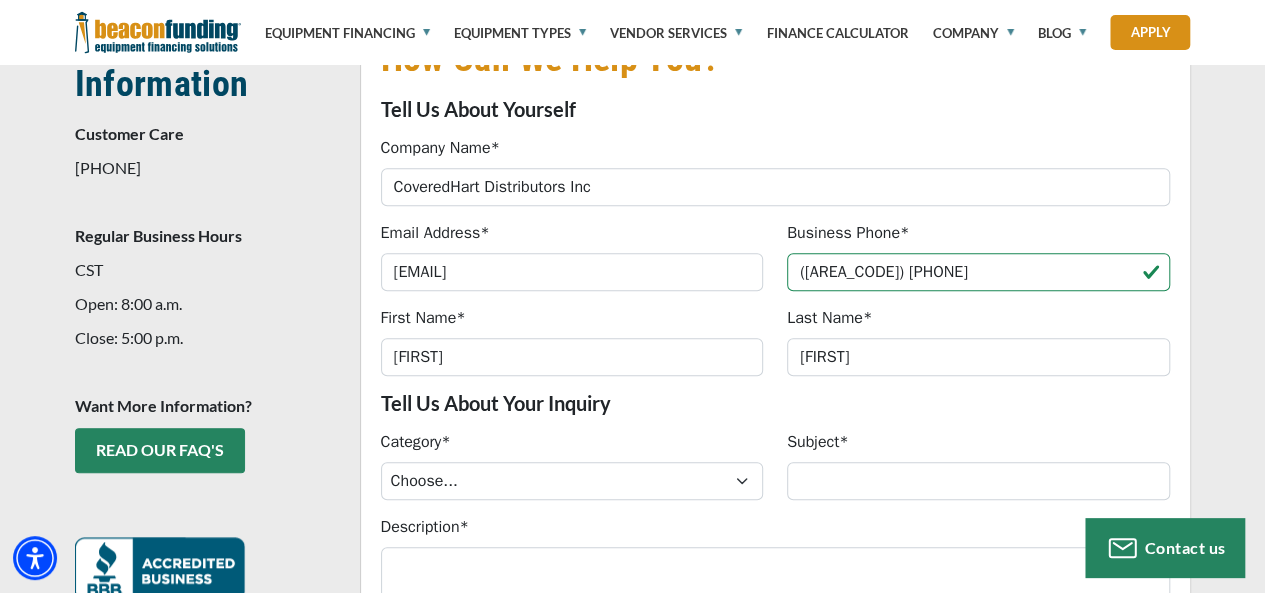 scroll, scrollTop: 531, scrollLeft: 0, axis: vertical 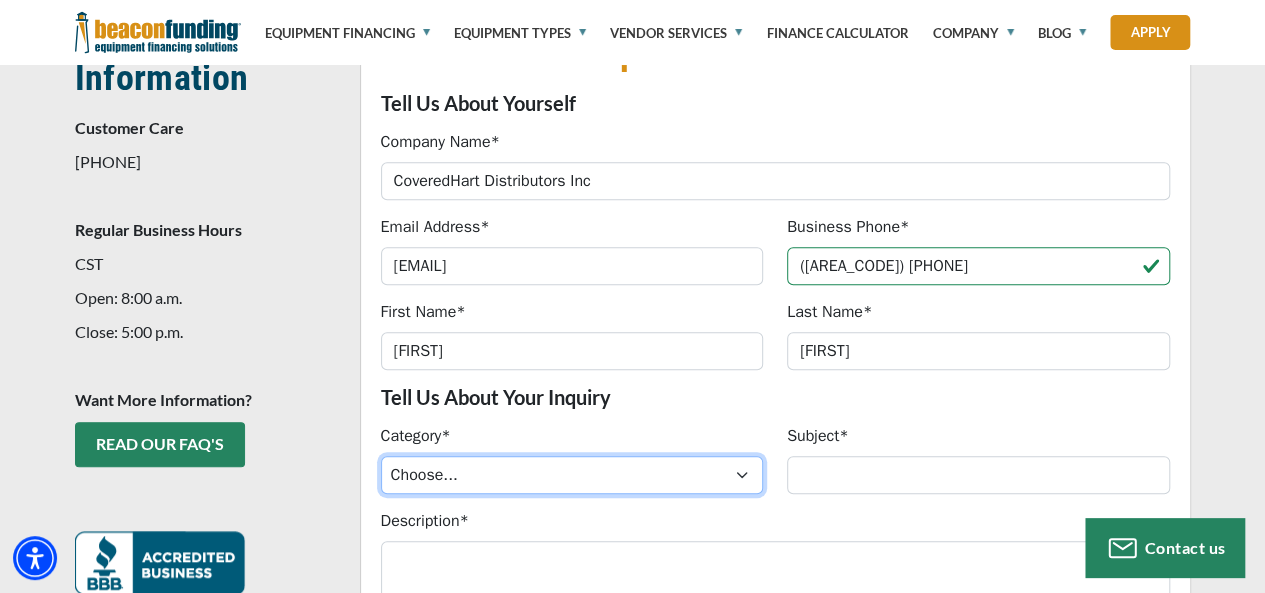 click on "Choose...
ACH Change Request
Balance
Billing
Customer Portal Access
Document Request
Feedback
GPS
HR Inquiry
Insurance
Other Inquiries
Partner Inquiry
Payoff
Sales Inquiry
Tax
Technical Issues
Vehicle Title" at bounding box center [572, 475] 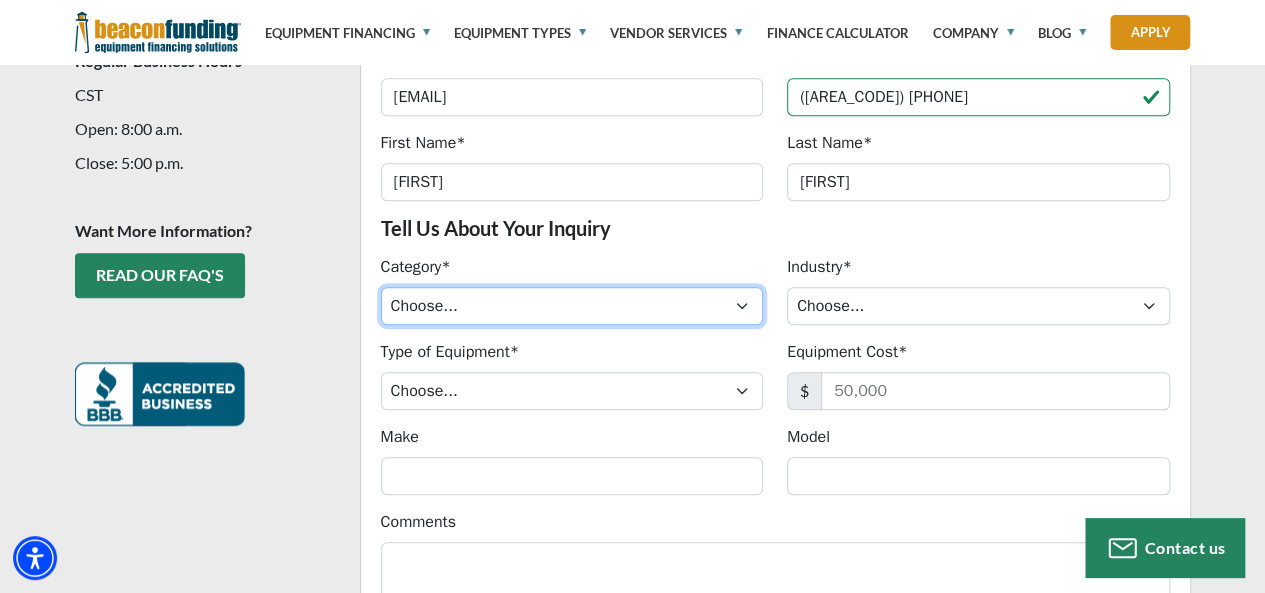scroll, scrollTop: 701, scrollLeft: 0, axis: vertical 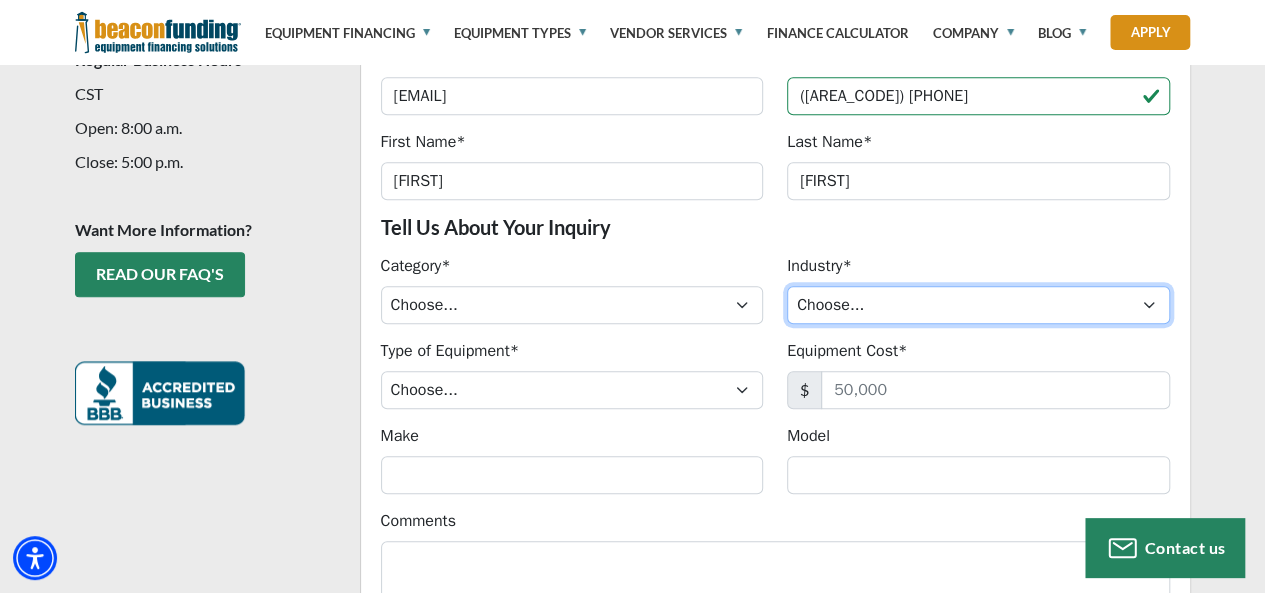 click on "Choose...
Towing
Landscape/Hardscape
Decorated Apparel
Septic
Light Construction
Other" at bounding box center (978, 305) 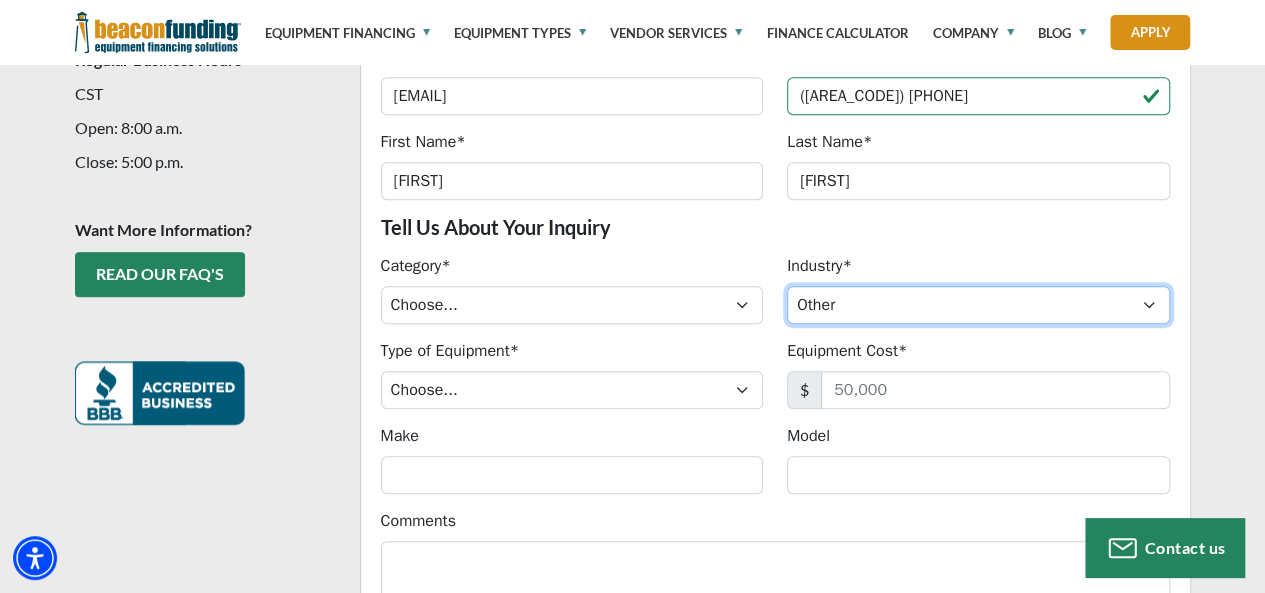click on "Choose...
Towing
Landscape/Hardscape
Decorated Apparel
Septic
Light Construction
Other" at bounding box center [978, 305] 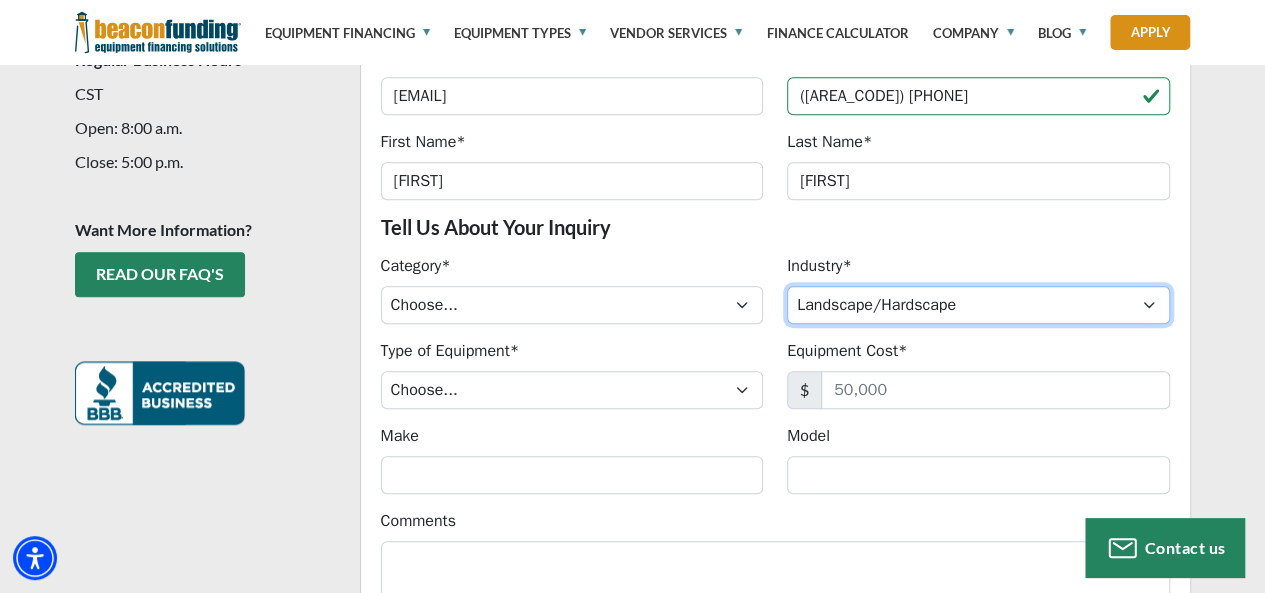 click on "Choose...
Towing
Landscape/Hardscape
Decorated Apparel
Septic
Light Construction
Other" at bounding box center [978, 305] 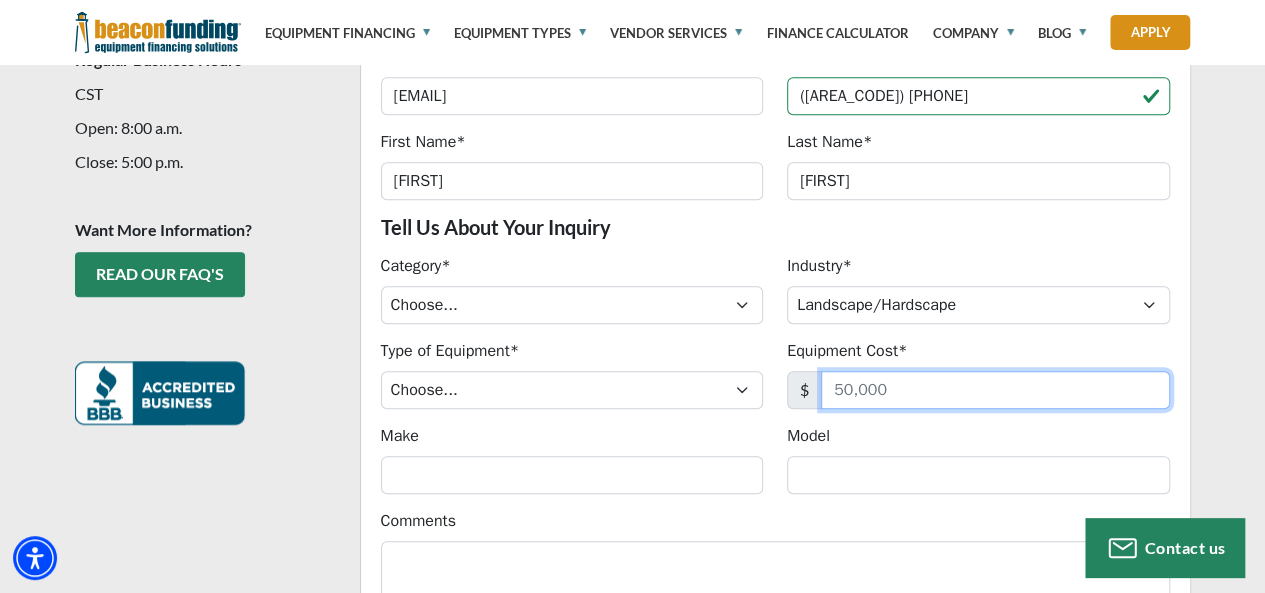 click on "Equipment Cost*" at bounding box center (995, 390) 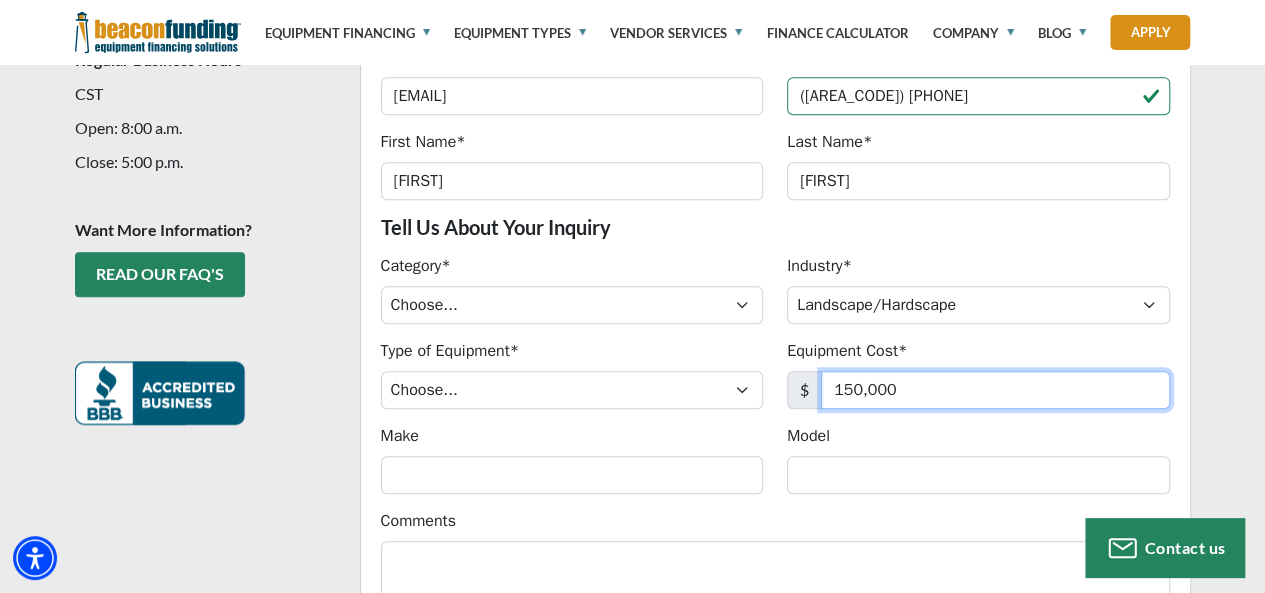 type on "150,000" 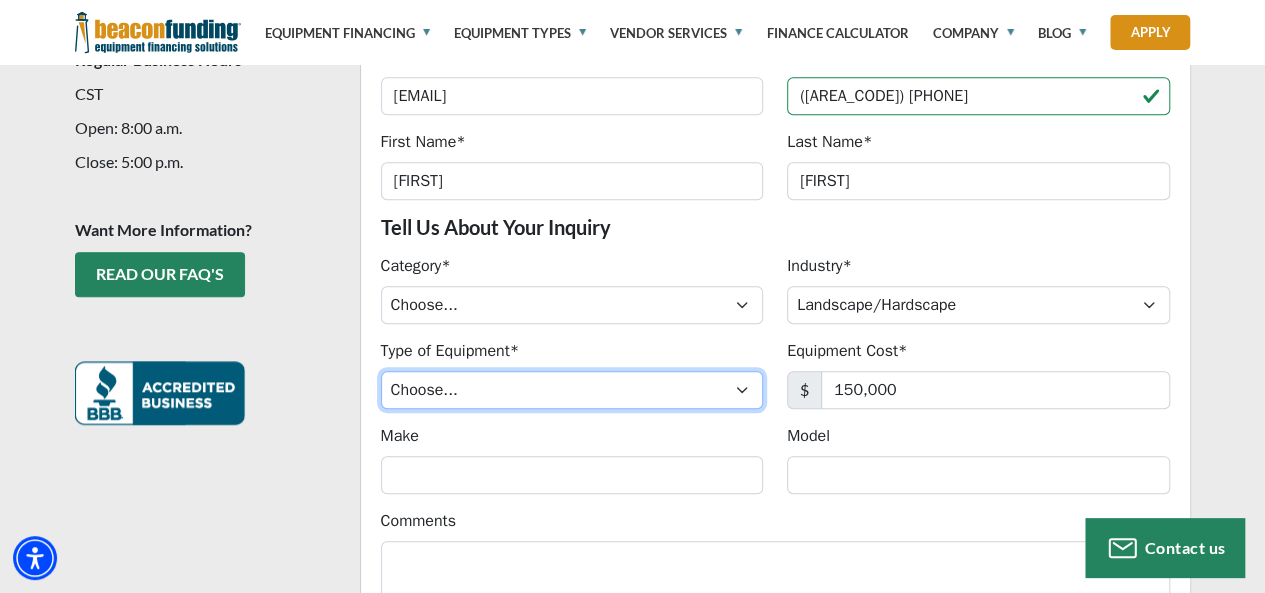click on "Choose...
Backhoe
Boom/Bucket Truck
Chipper
Commercial Mower
Crane
DTG/DTF Printing
Embroidery
Excavator
Landscape Truck/Equipment
Other
Other Commercial Truck
Other Decorated Apparel
Screen Printing
Septic Pumper Truck
Skid Steer
Stump Grinder" at bounding box center (572, 390) 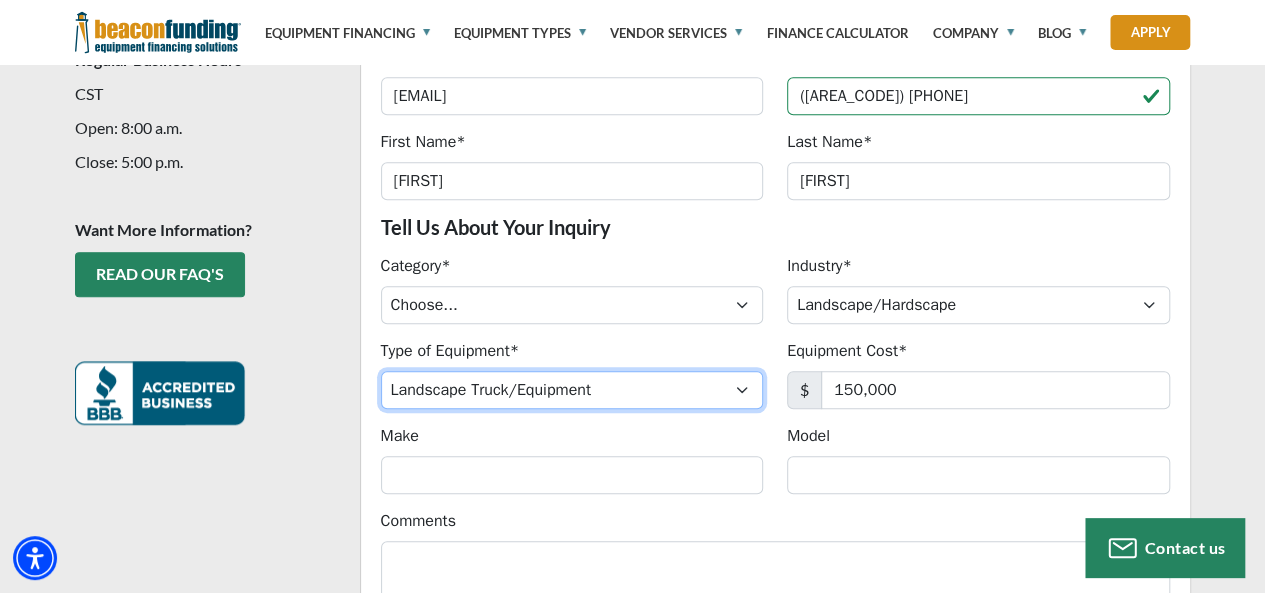 click on "Choose...
Backhoe
Boom/Bucket Truck
Chipper
Commercial Mower
Crane
DTG/DTF Printing
Embroidery
Excavator
Landscape Truck/Equipment
Other
Other Commercial Truck
Other Decorated Apparel
Screen Printing
Septic Pumper Truck
Skid Steer
Stump Grinder" at bounding box center (572, 390) 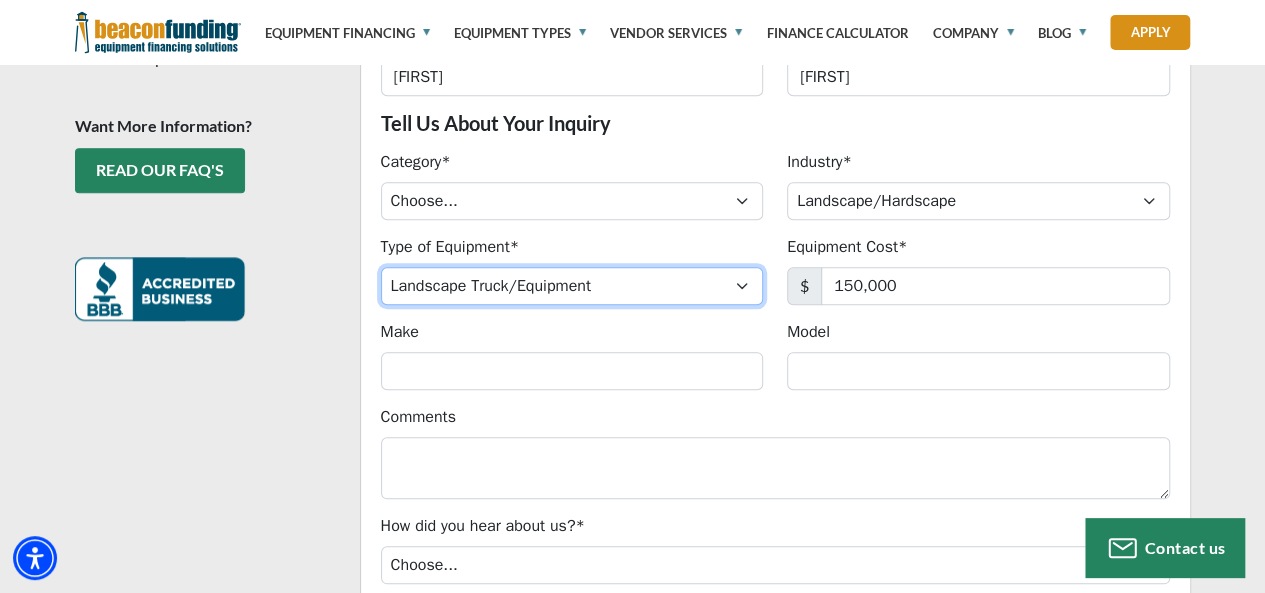 scroll, scrollTop: 813, scrollLeft: 0, axis: vertical 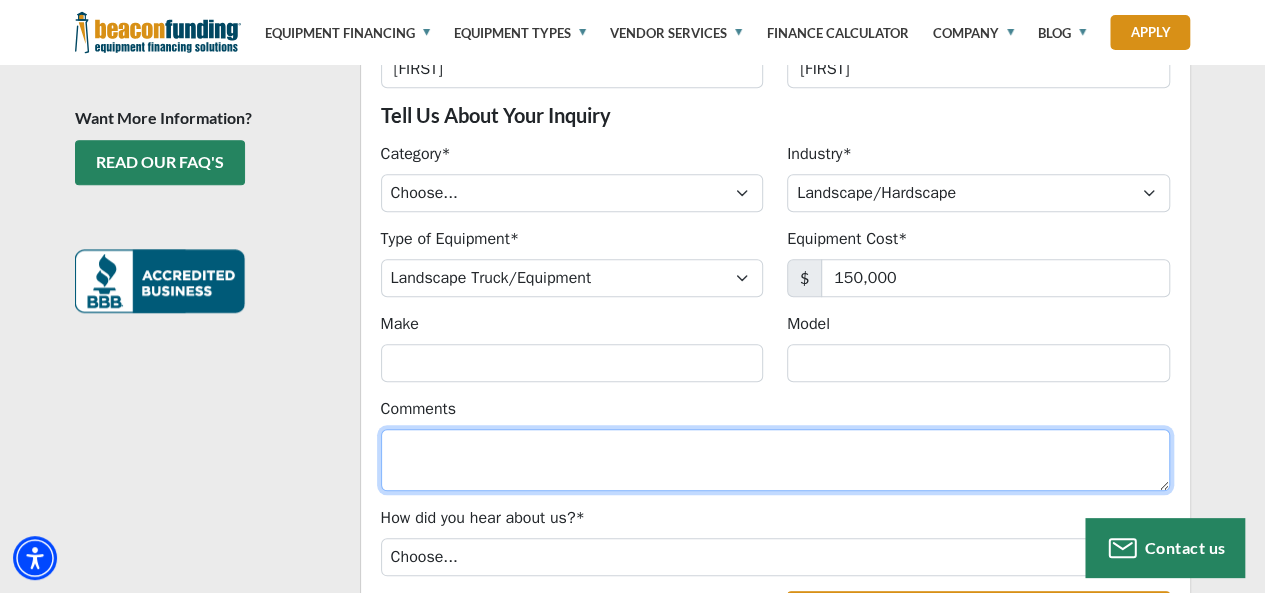 click on "Comments" at bounding box center [775, 460] 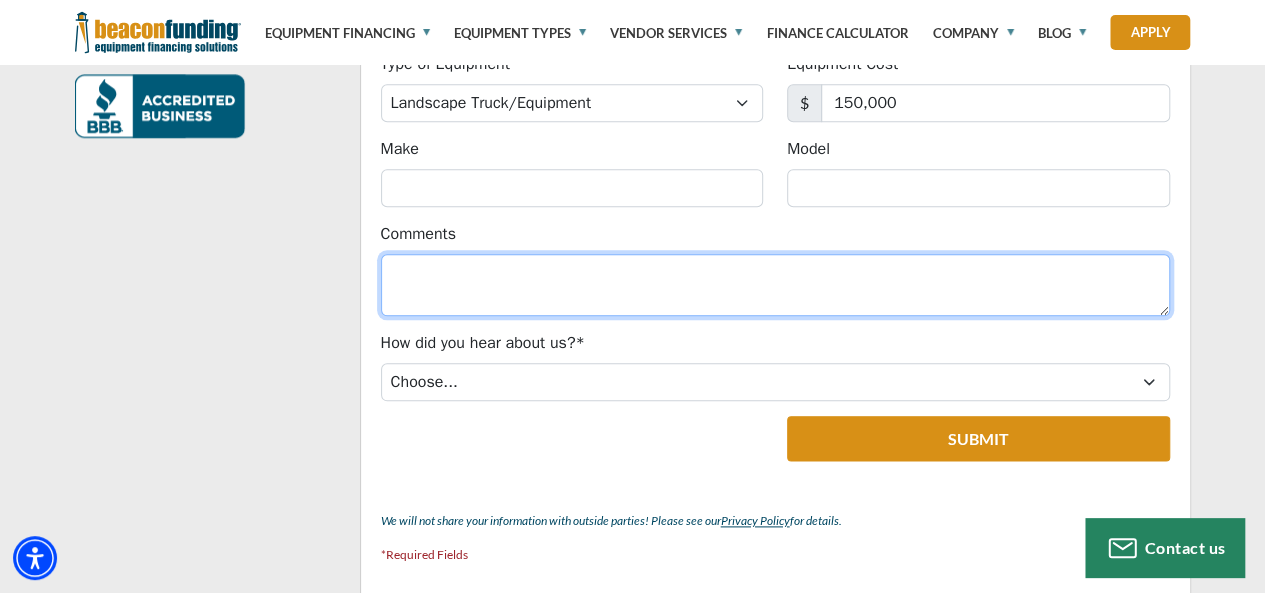 scroll, scrollTop: 991, scrollLeft: 0, axis: vertical 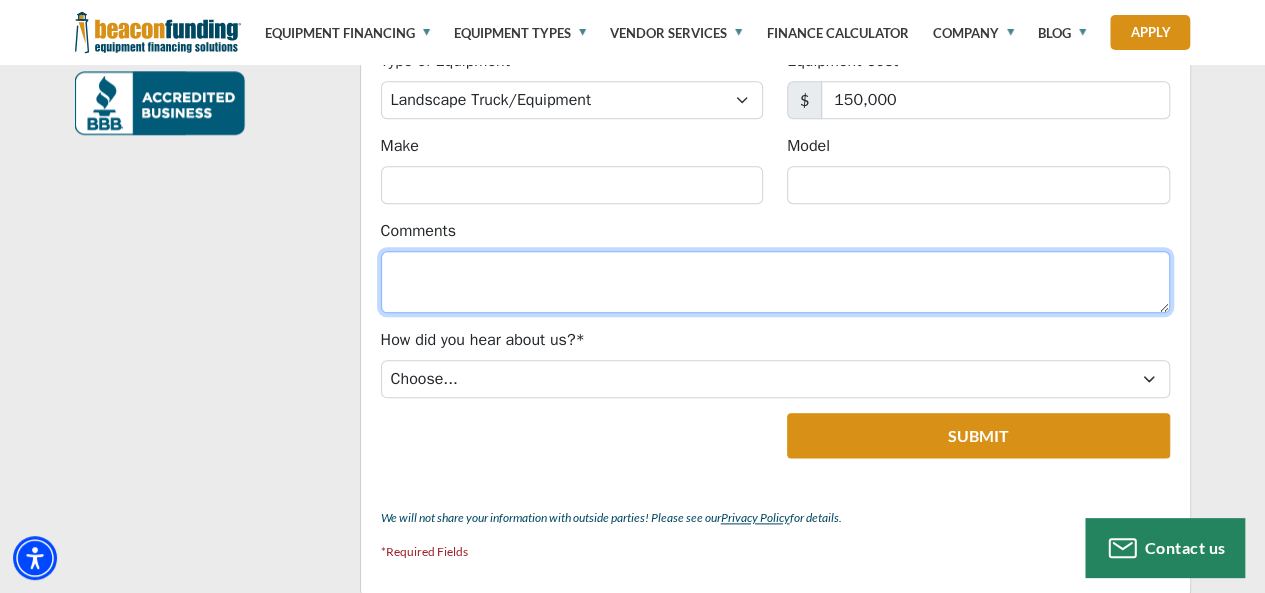 paste on "Hello,
We are interested in your products/services. Could you please provide us with your product catalog, including availability and pricing details? This is a time-sensitive matter, so your prompt response would be greatly appreciated.
Thank you in advance. We look forward to hearing from you soon.
Thanks,
Scarlett" 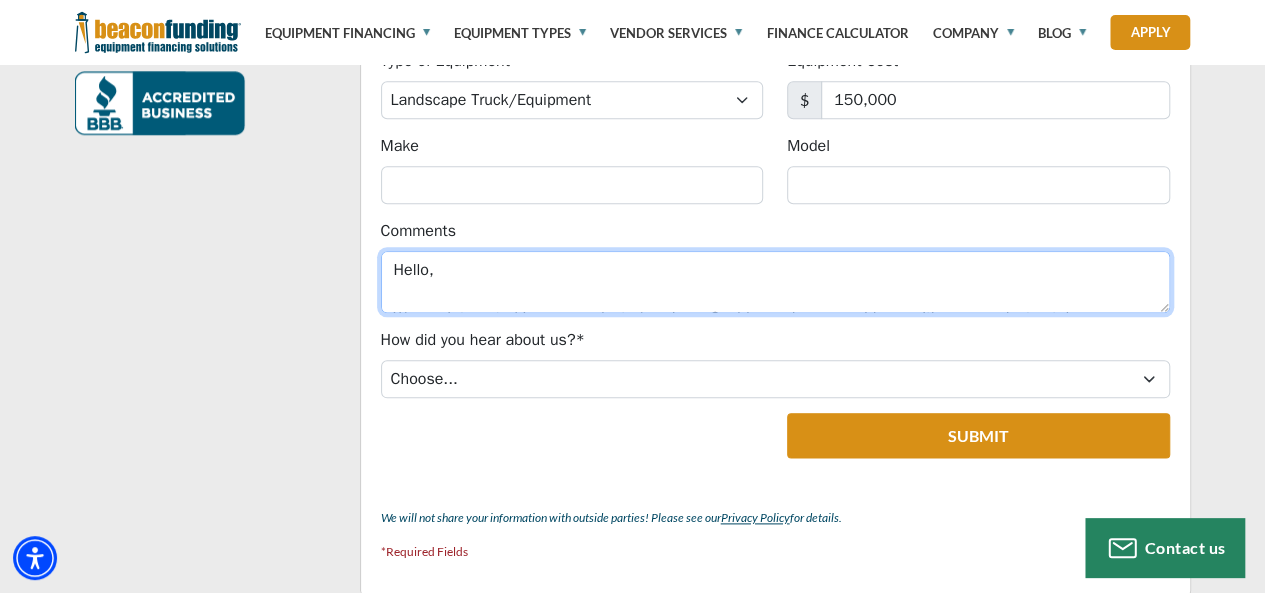 scroll, scrollTop: 185, scrollLeft: 0, axis: vertical 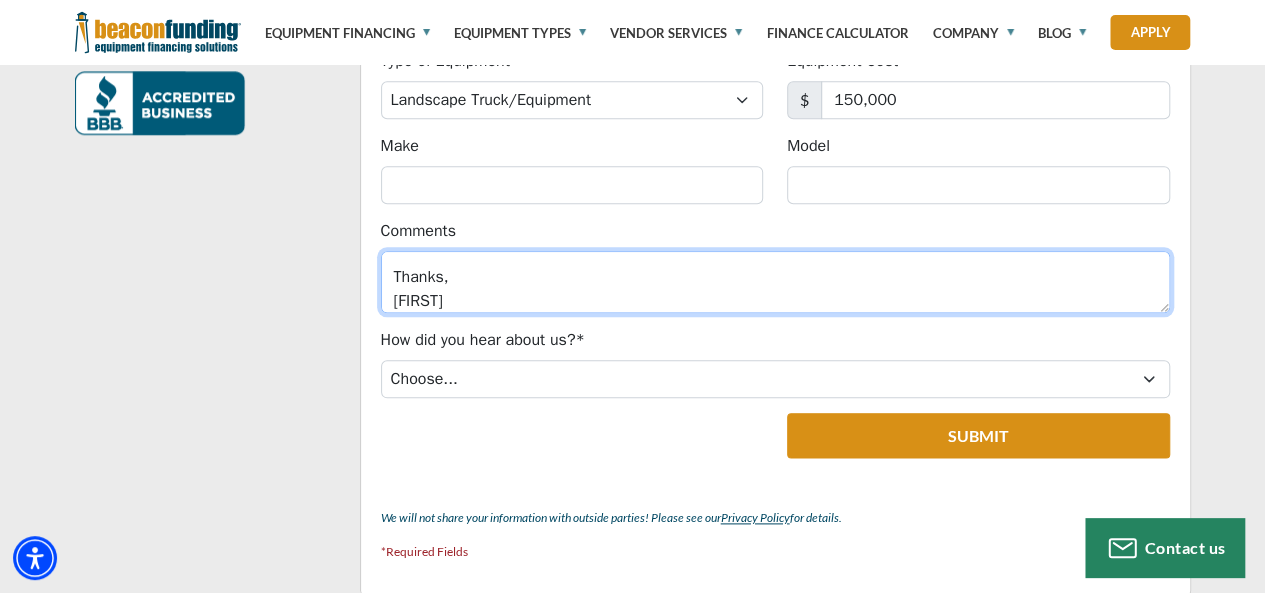type on "Hello,
We are interested in your products/services. Could you please provide us with your product catalog, including availability and pricing details? This is a time-sensitive matter, so your prompt response would be greatly appreciated.
Thank you in advance. We look forward to hearing from you soon.
Thanks,
Scarlett" 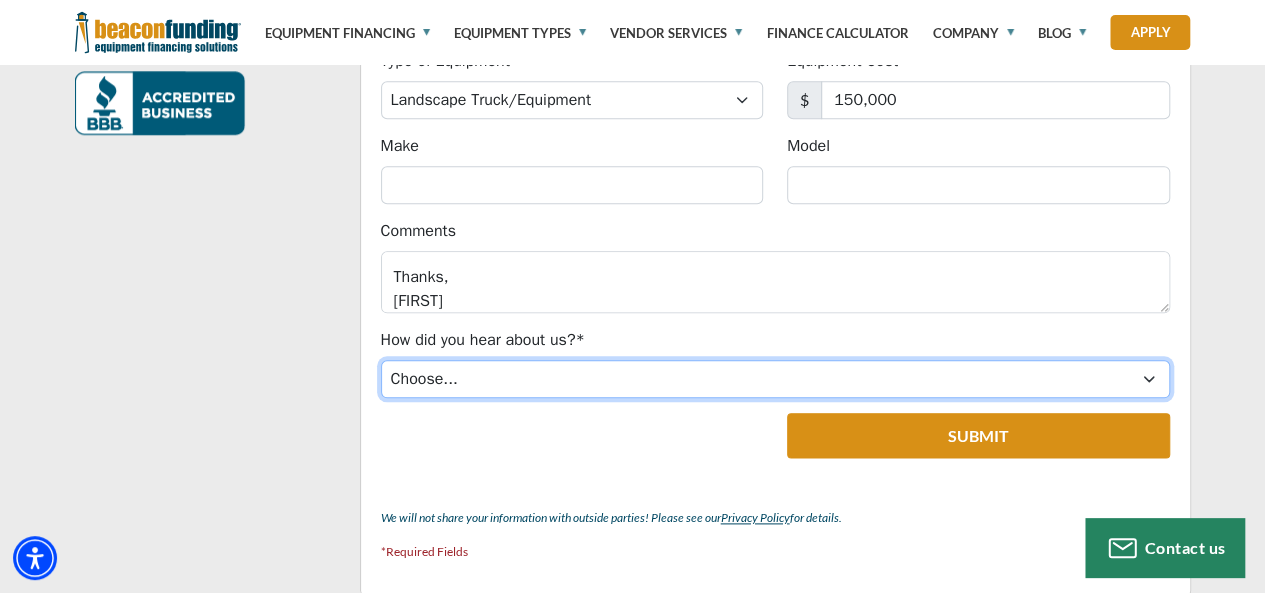 click on "Choose...
Internet Search
Vendor Referral
Word of Mouth
Client Referral
Email
Existing/Past Client
Facebook - Tow Truck to Buy & Sale
Telemarketing
Tradeshow
Motor Club Referral
Bank Refererral
Direct Mail
Magazine Ad
Other" at bounding box center [775, 379] 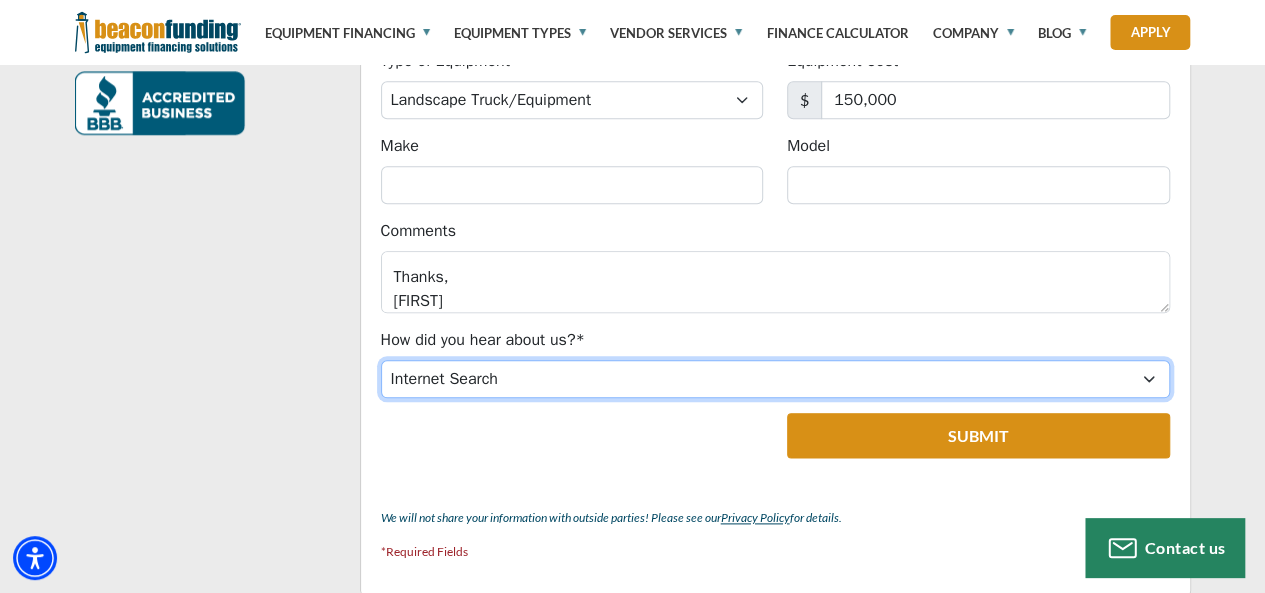 click on "Choose...
Internet Search
Vendor Referral
Word of Mouth
Client Referral
Email
Existing/Past Client
Facebook - Tow Truck to Buy & Sale
Telemarketing
Tradeshow
Motor Club Referral
Bank Refererral
Direct Mail
Magazine Ad
Other" at bounding box center (775, 379) 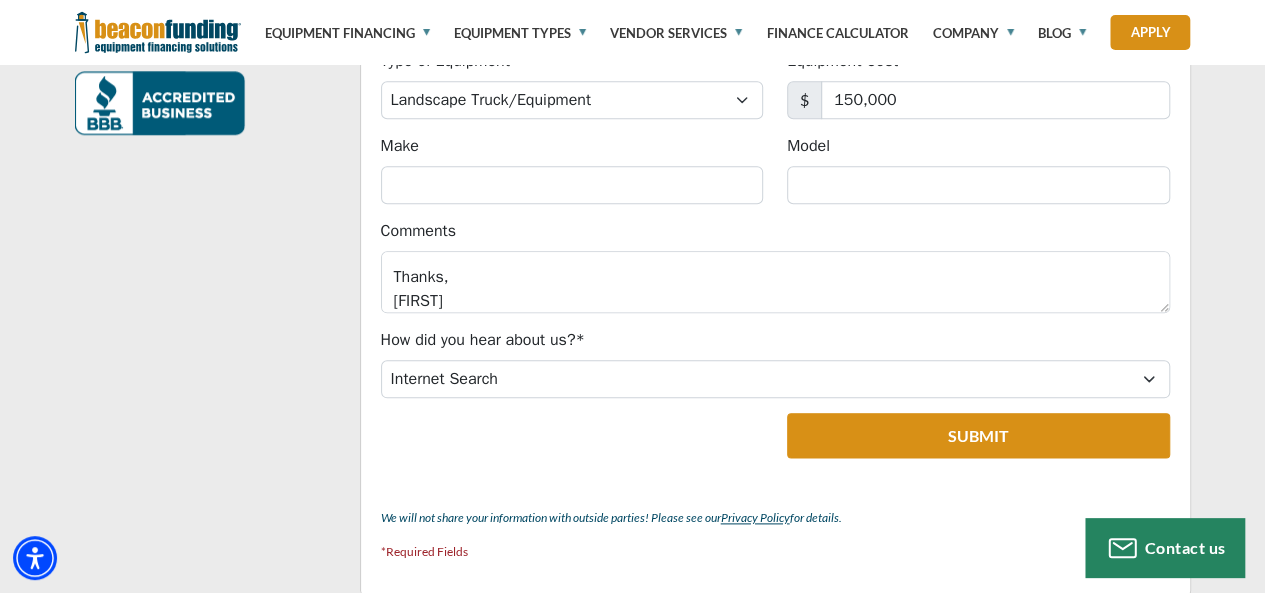click on "Submit" at bounding box center [978, 435] 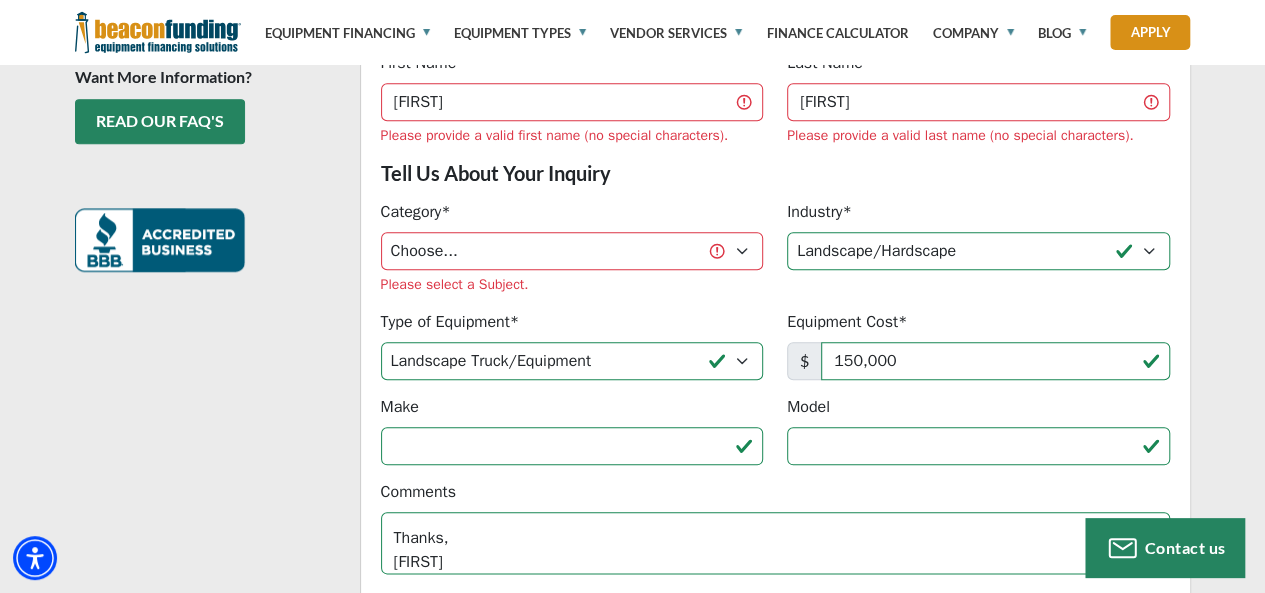 scroll, scrollTop: 857, scrollLeft: 0, axis: vertical 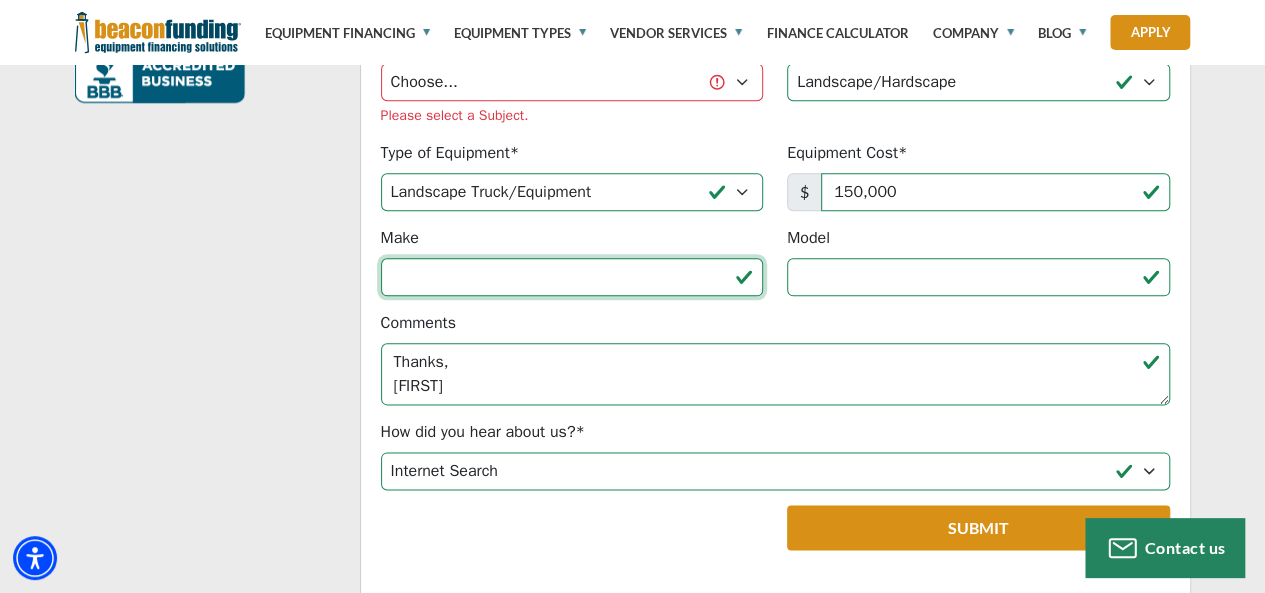 click on "Make" at bounding box center [572, 277] 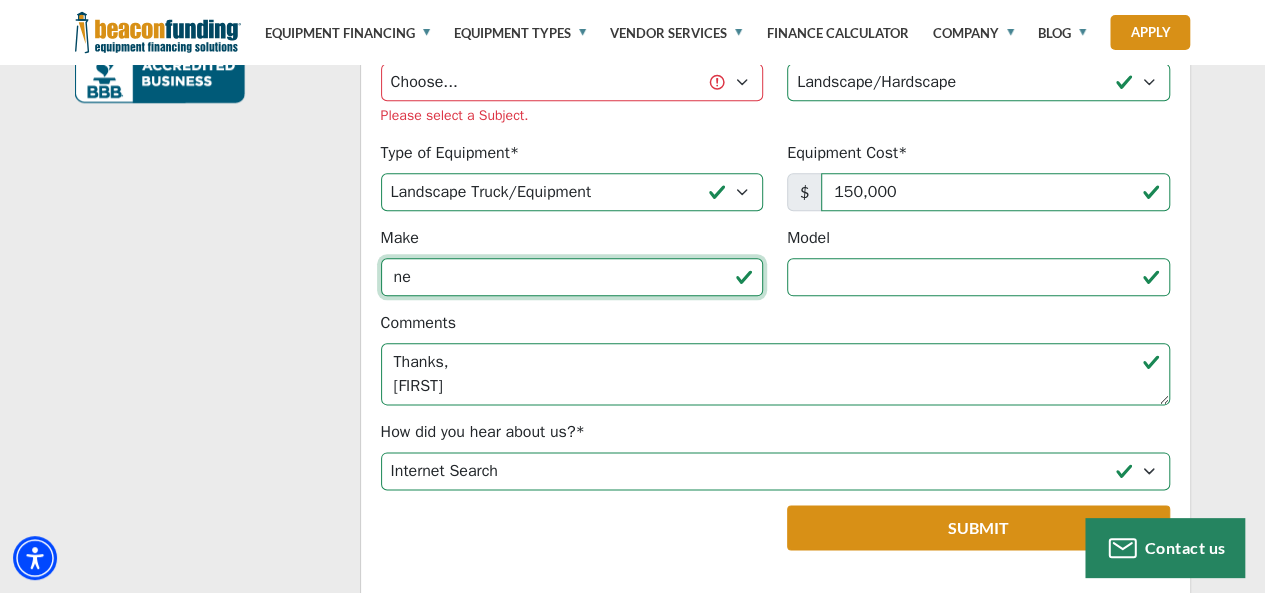 type on "n" 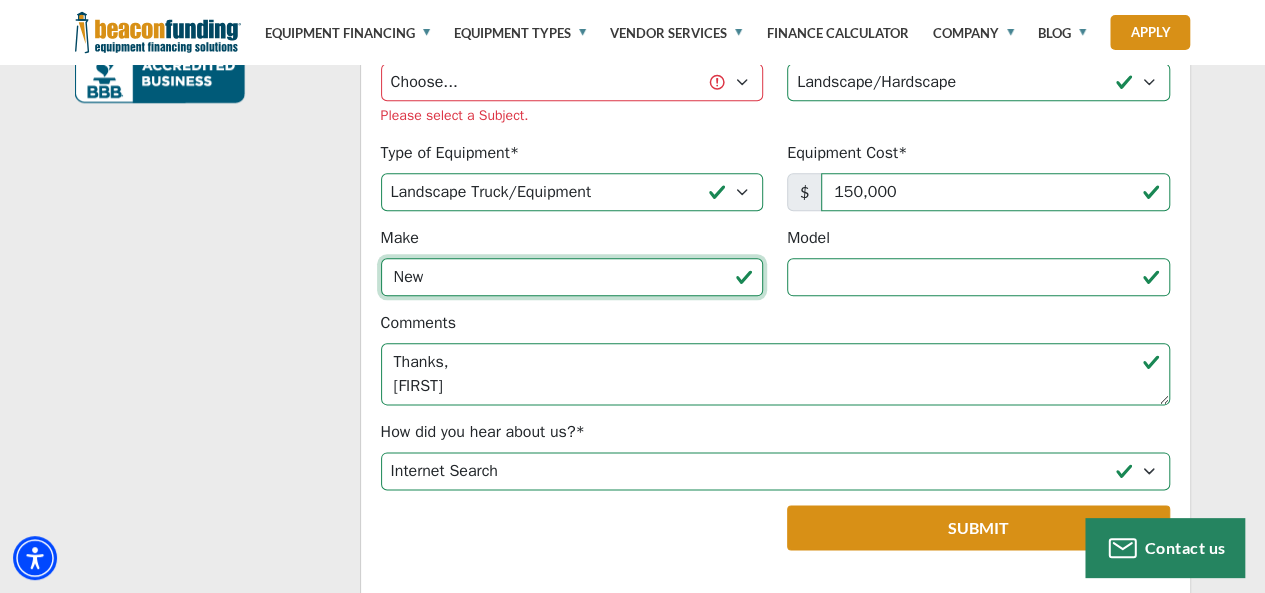 type on "New" 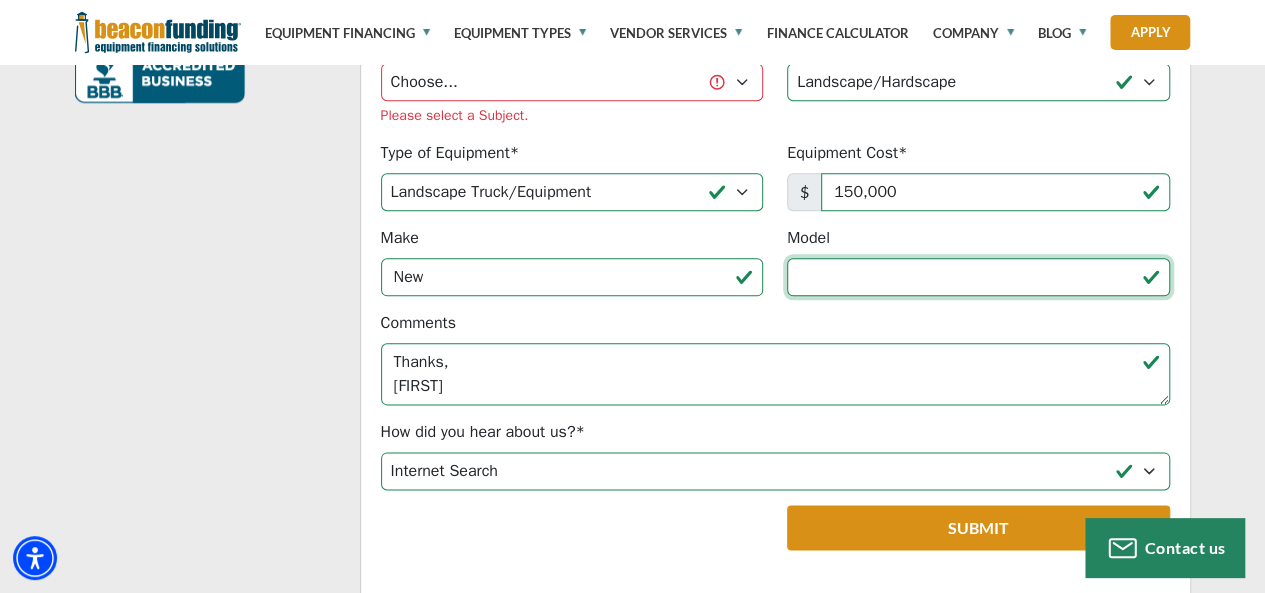 click on "Model" at bounding box center [978, 277] 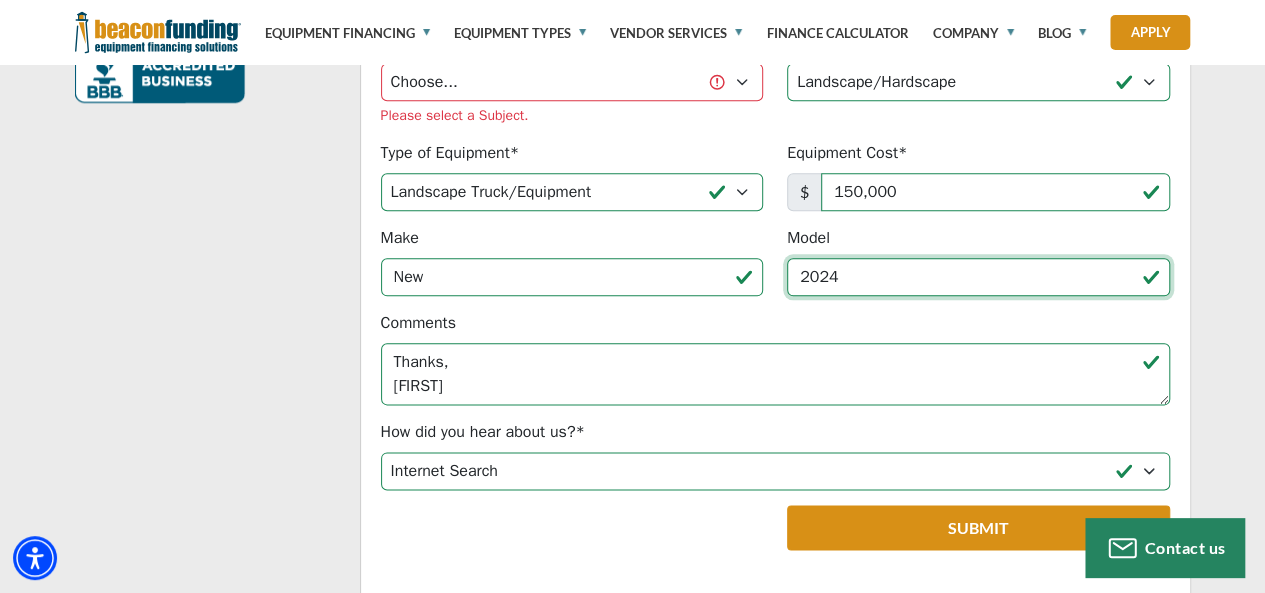 type on "2024" 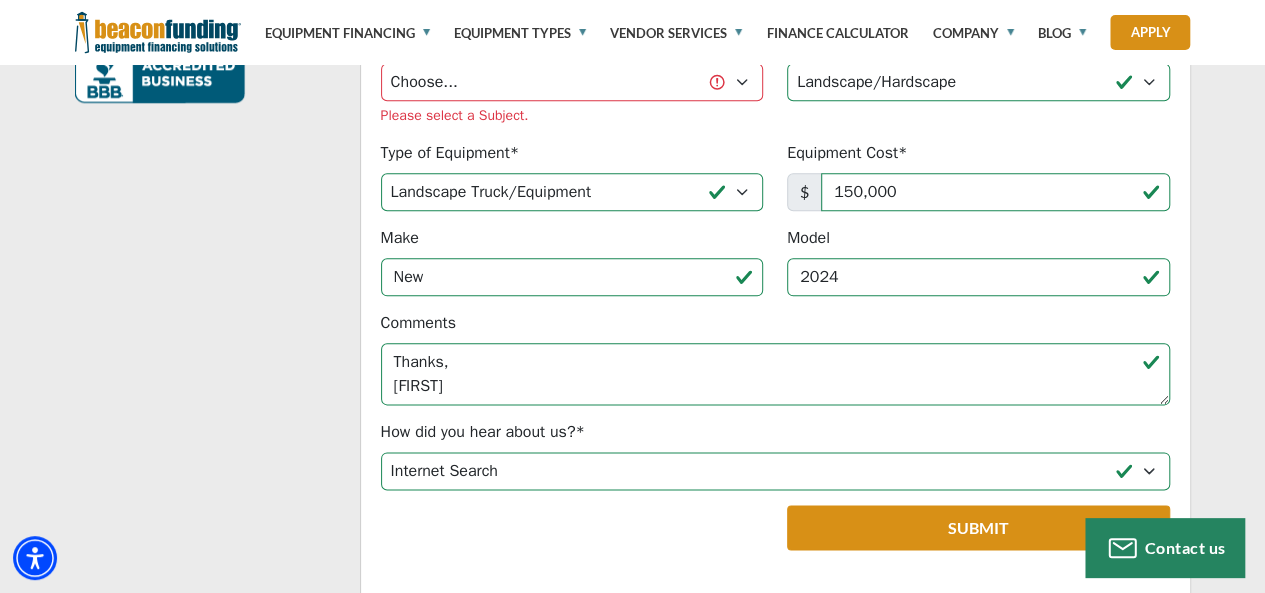 click on "Submit" at bounding box center (978, 527) 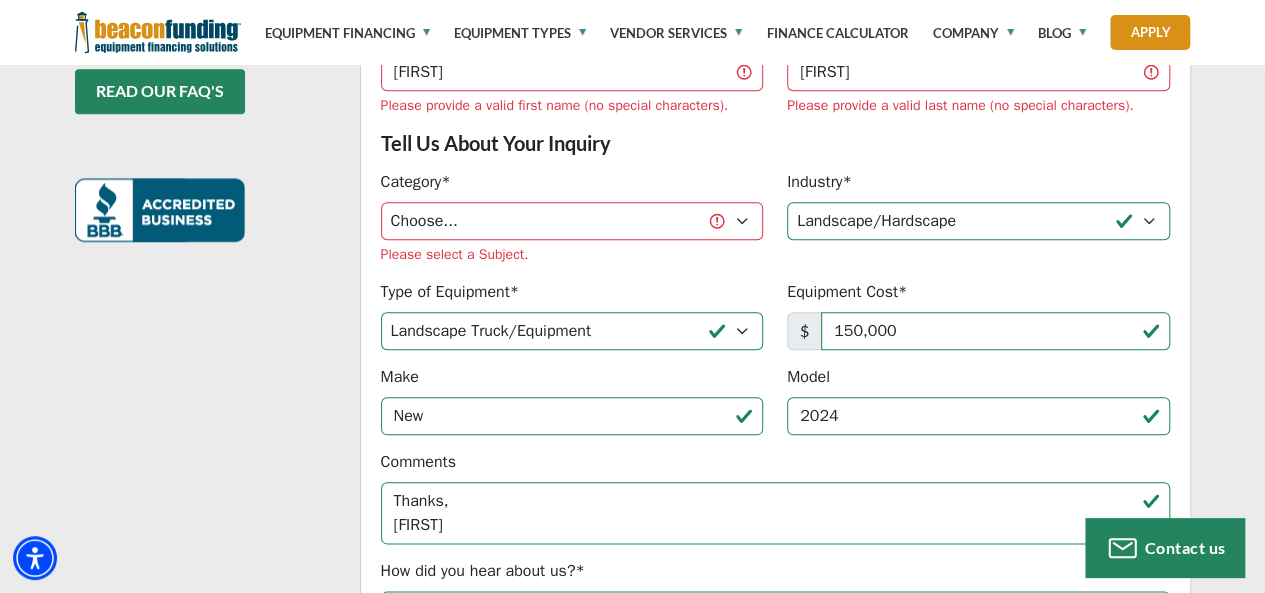 scroll, scrollTop: 883, scrollLeft: 0, axis: vertical 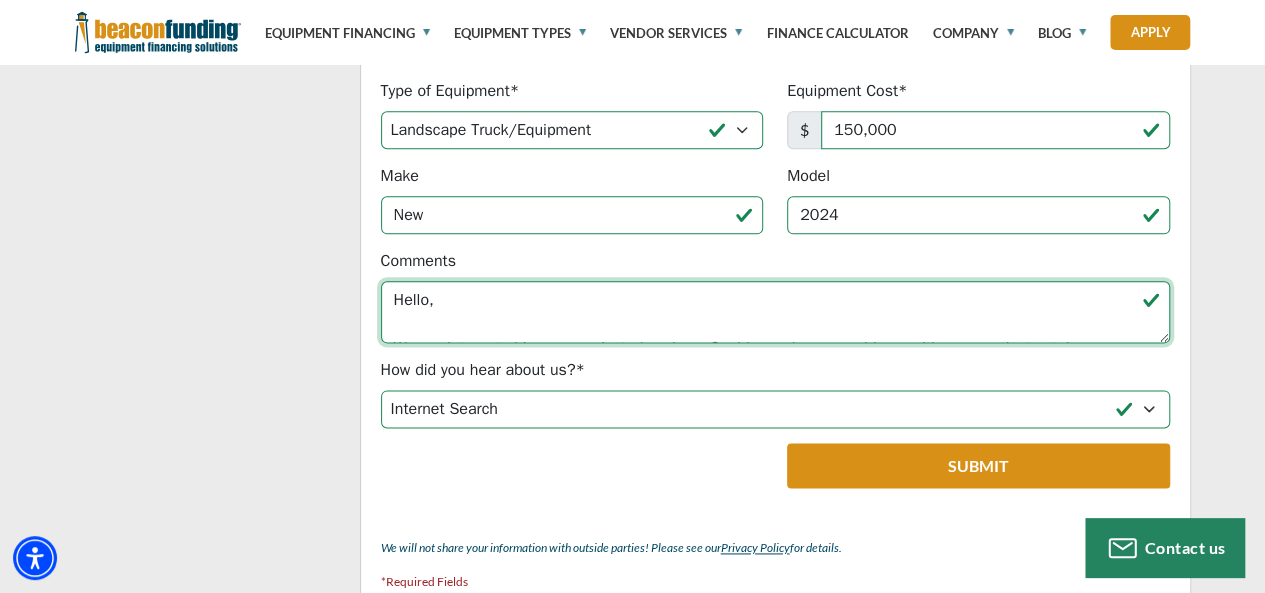 click on "Hello,
We are interested in your products/services. Could you please provide us with your product catalog, including availability and pricing details? This is a time-sensitive matter, so your prompt response would be greatly appreciated.
Thank you in advance. We look forward to hearing from you soon.
Thanks,
Scarlett" at bounding box center [775, 312] 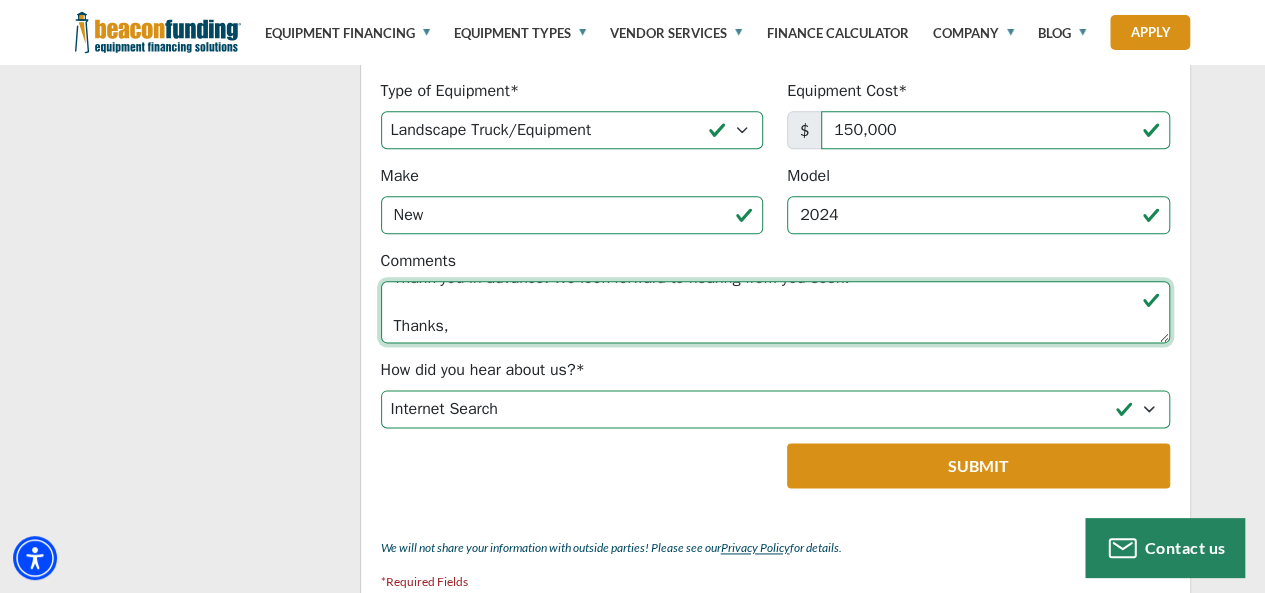 scroll, scrollTop: 192, scrollLeft: 0, axis: vertical 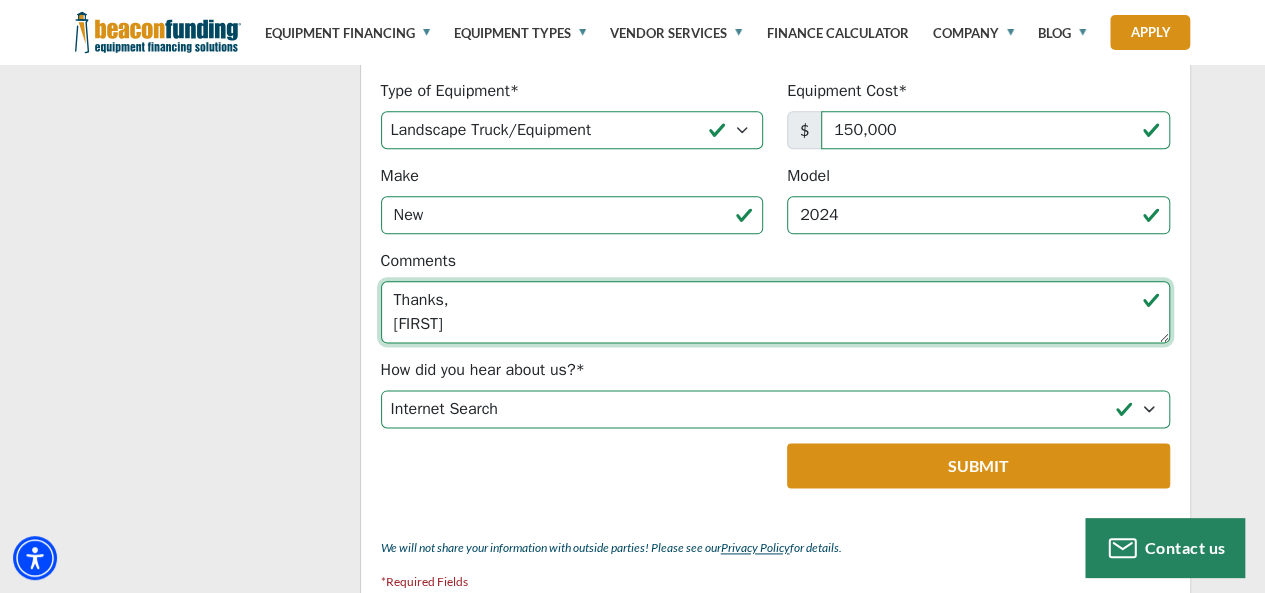 drag, startPoint x: 466, startPoint y: 239, endPoint x: 388, endPoint y: 251, distance: 78.91768 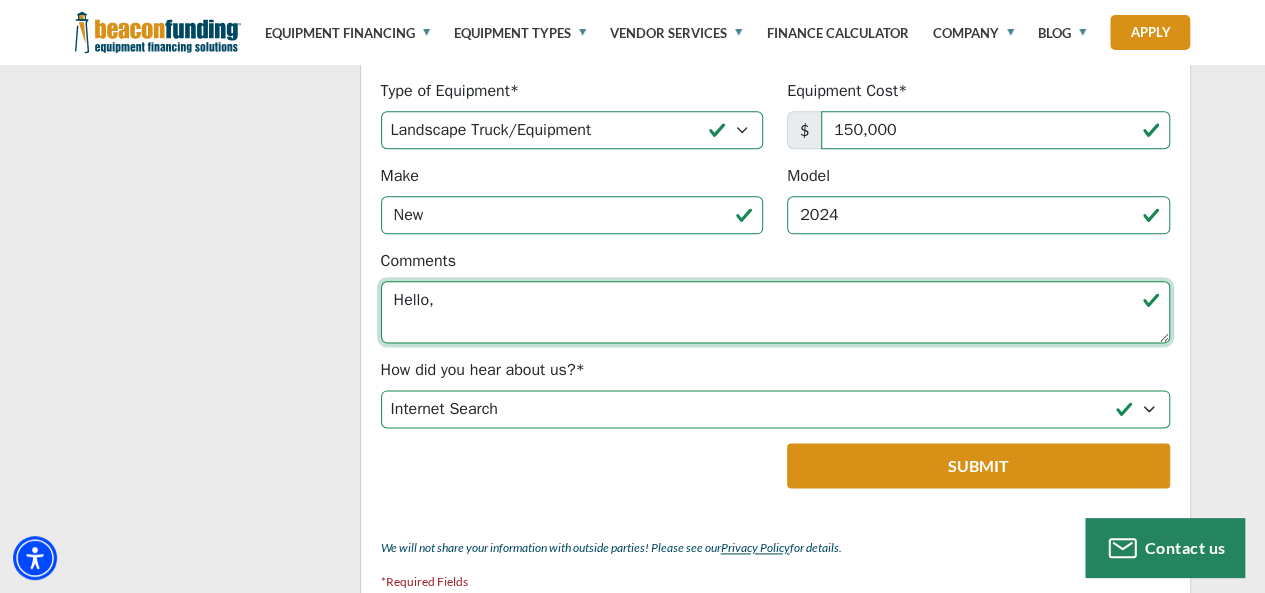 scroll, scrollTop: 0, scrollLeft: 0, axis: both 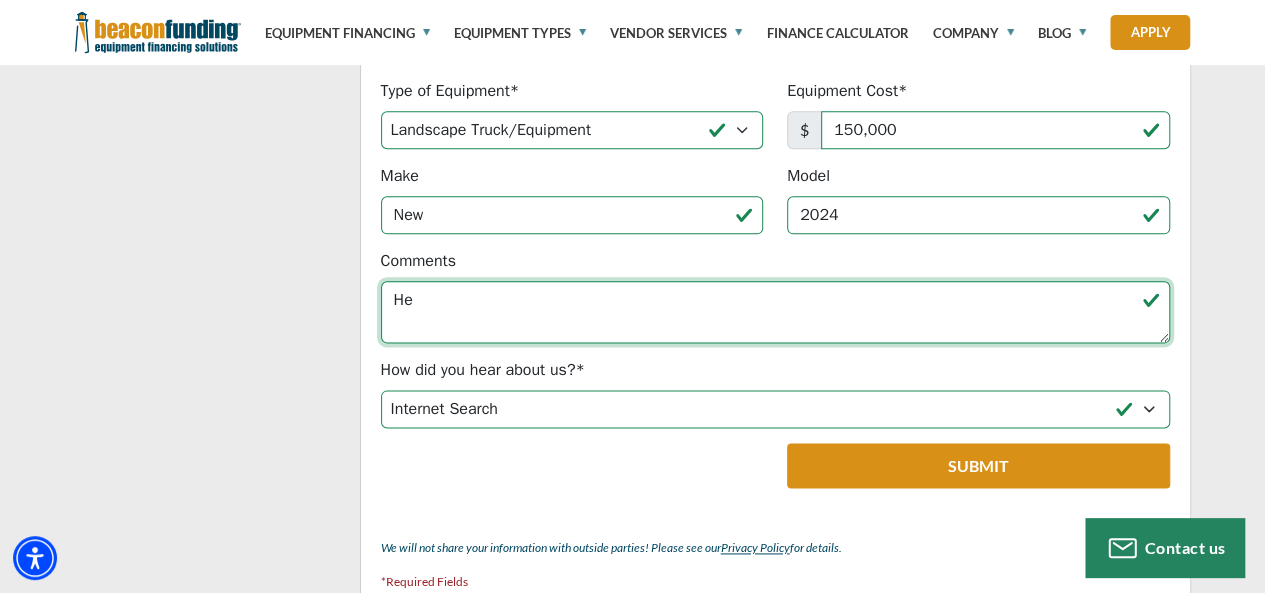 type on "H" 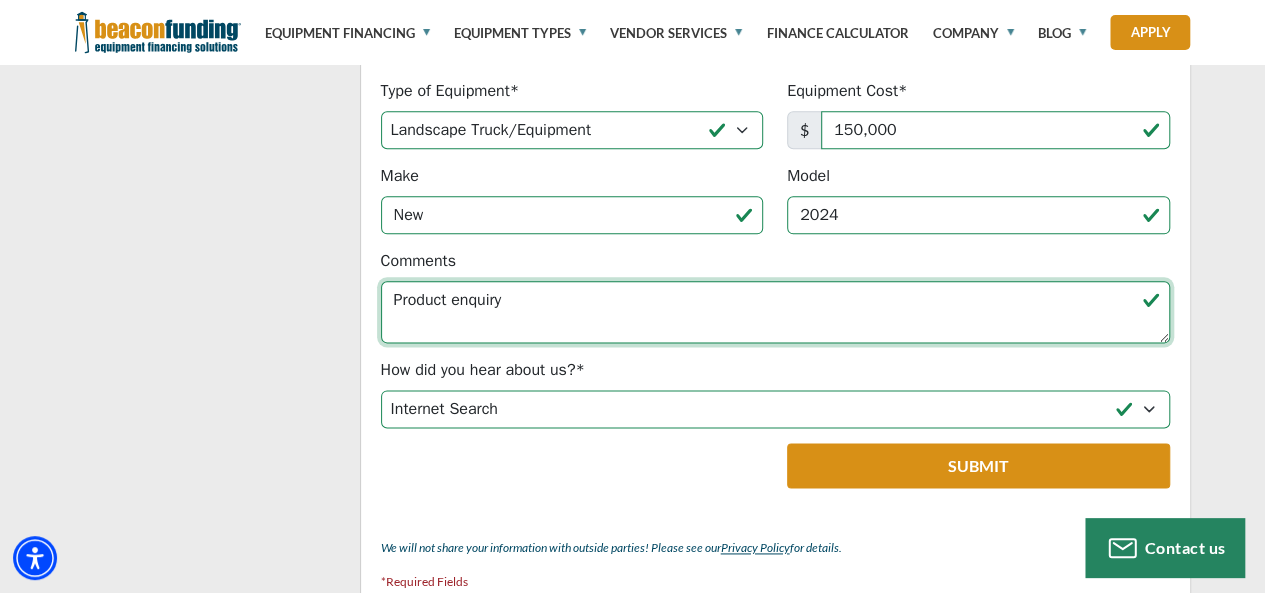 type on "Product enquiry" 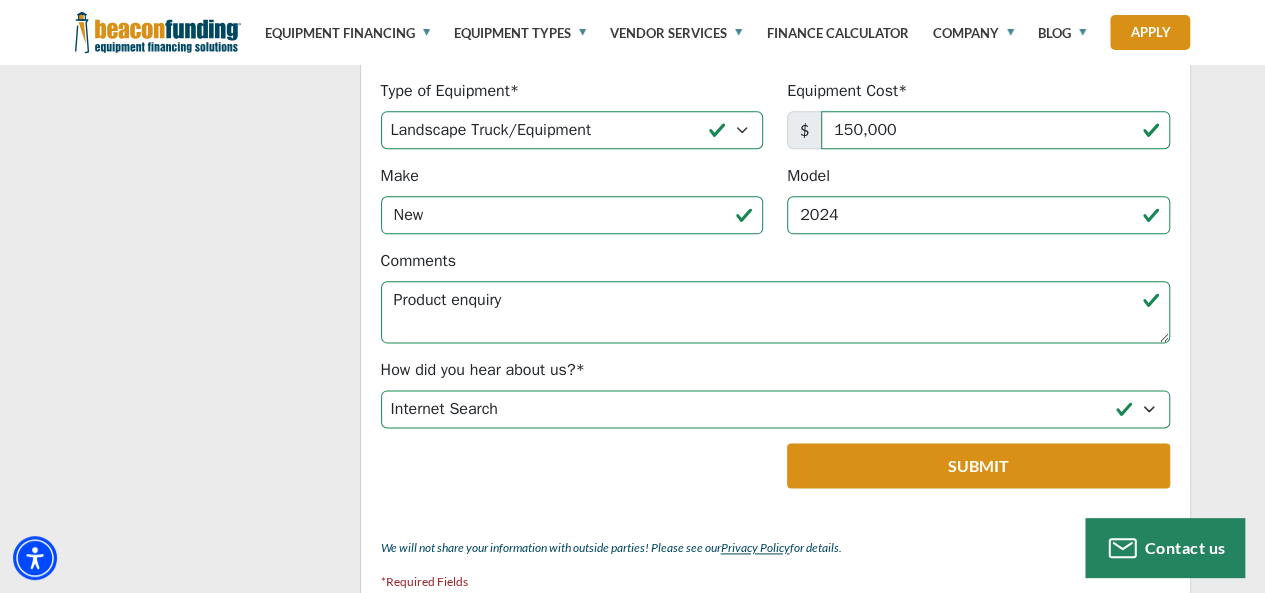click on "Submit" at bounding box center (978, 465) 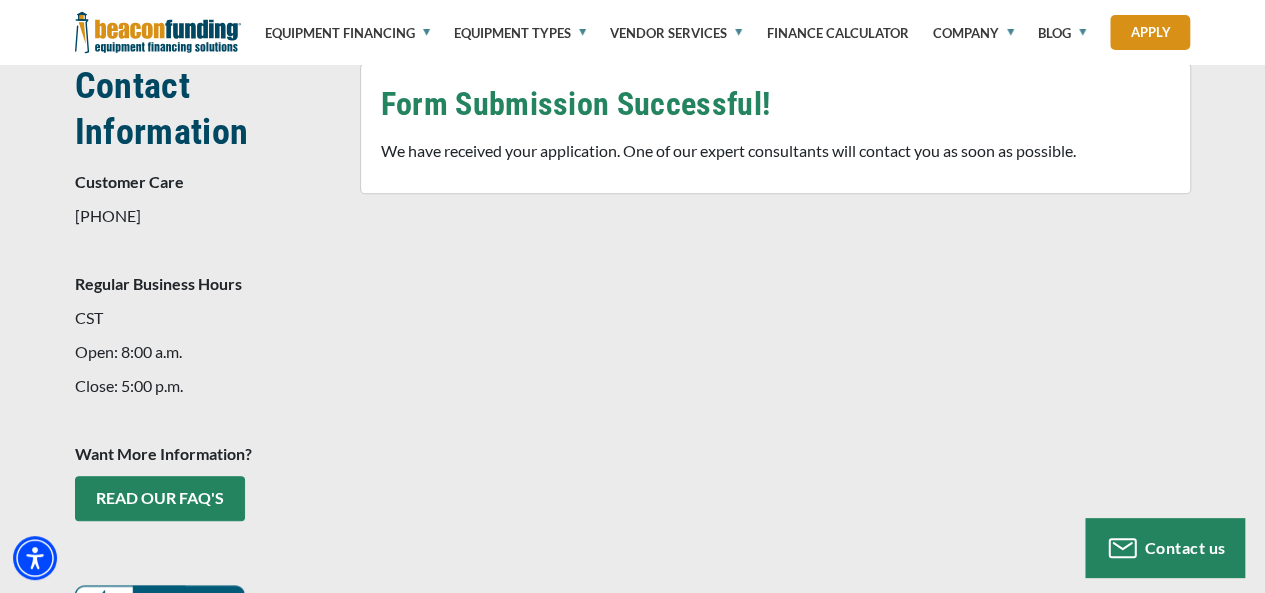 scroll, scrollTop: 460, scrollLeft: 0, axis: vertical 